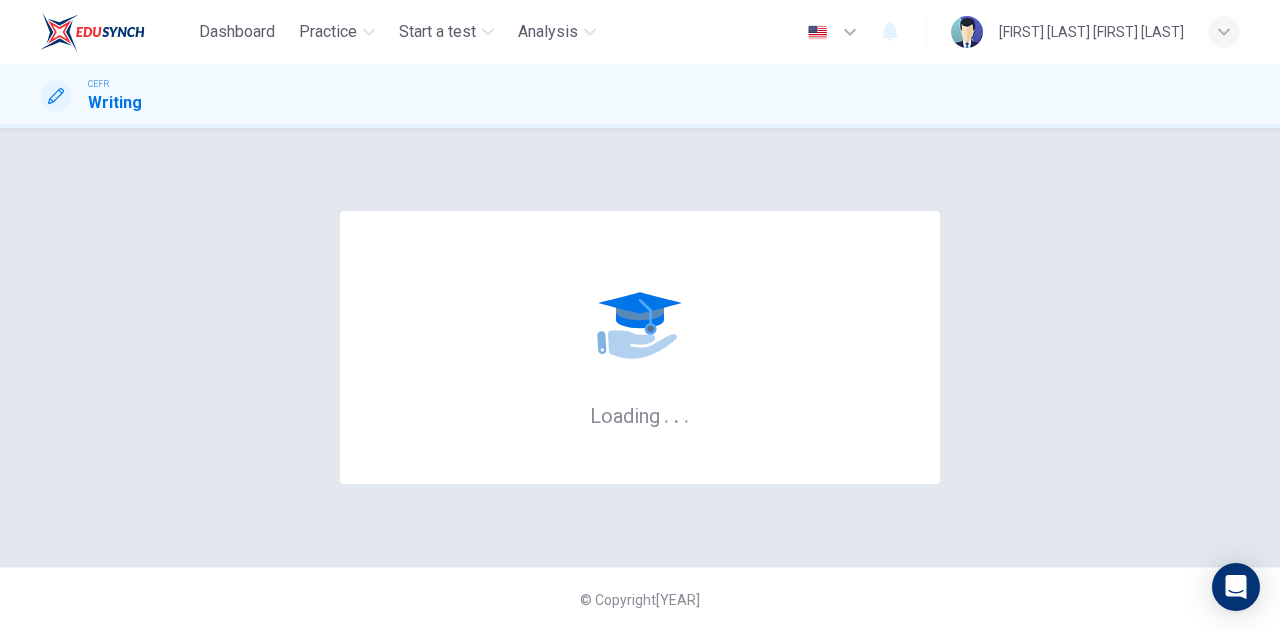 scroll, scrollTop: 0, scrollLeft: 0, axis: both 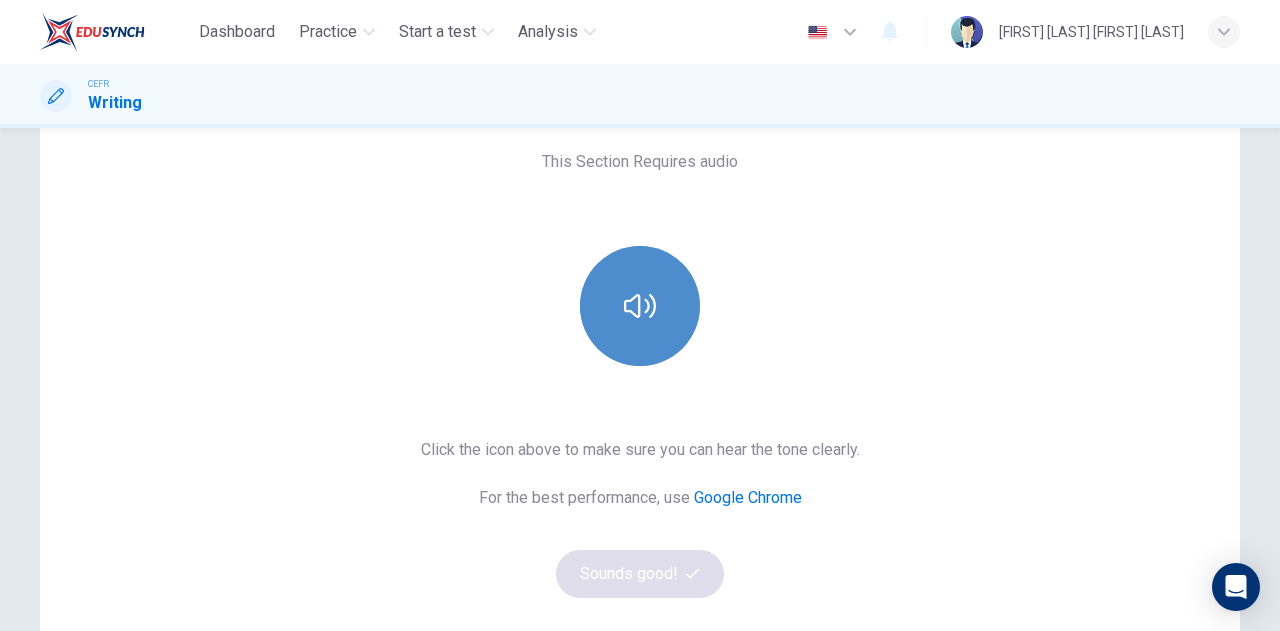 click at bounding box center (640, 306) 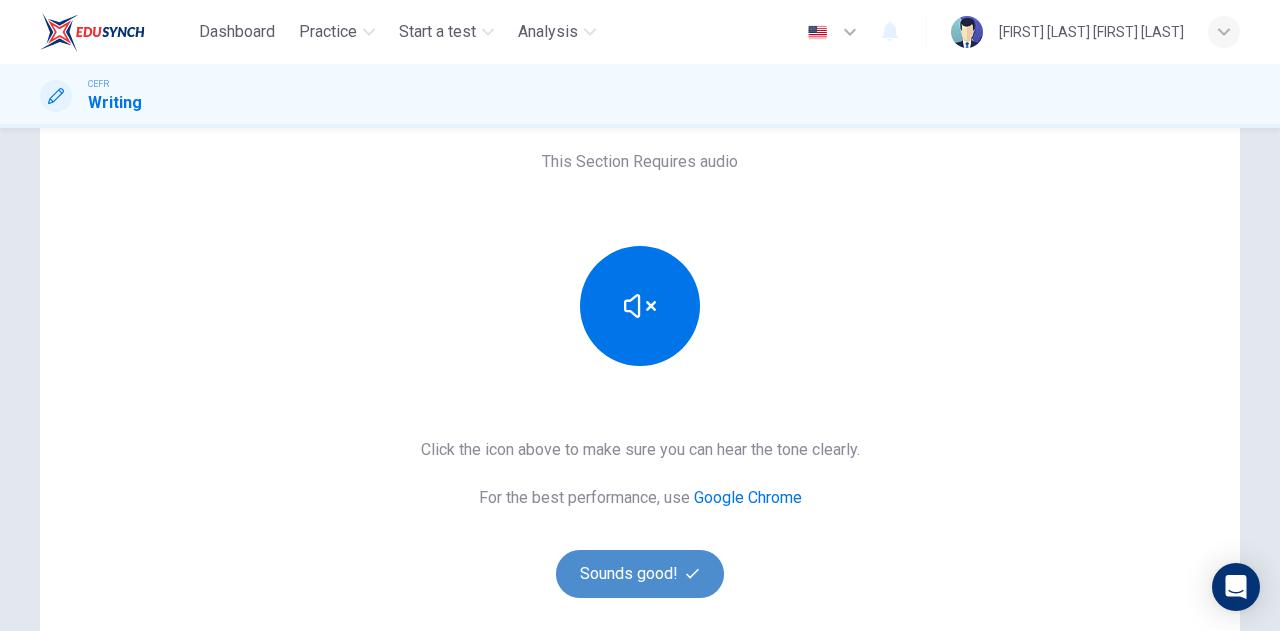 click on "Sounds good!" at bounding box center [640, 574] 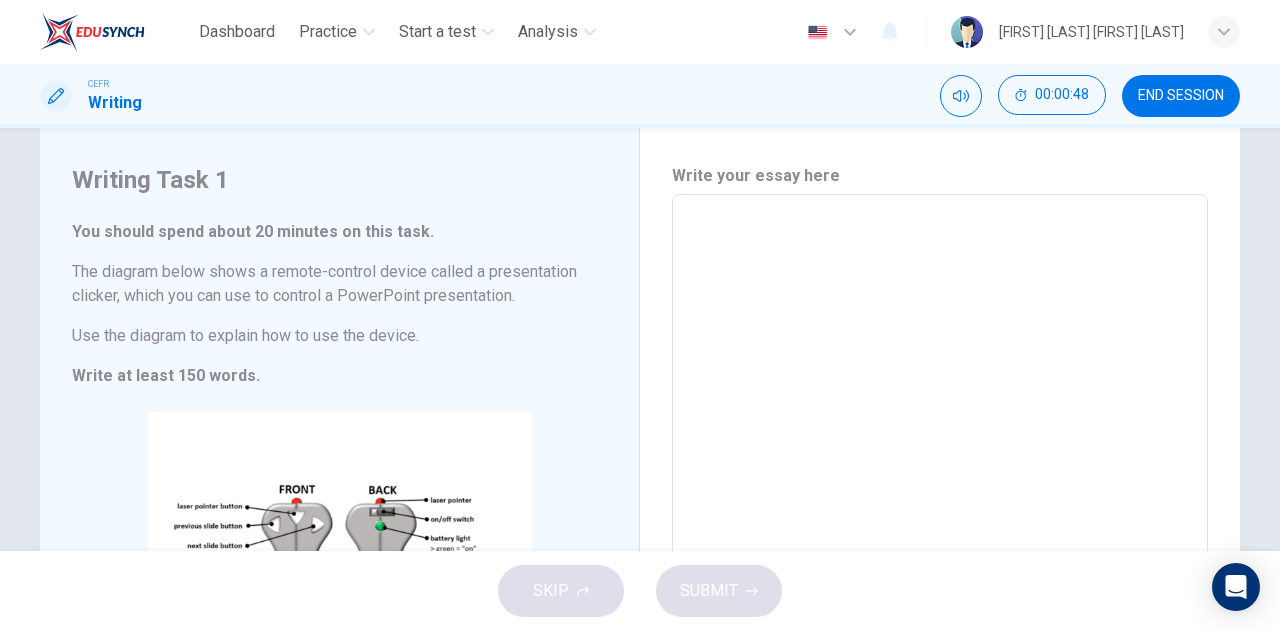 scroll, scrollTop: 27, scrollLeft: 0, axis: vertical 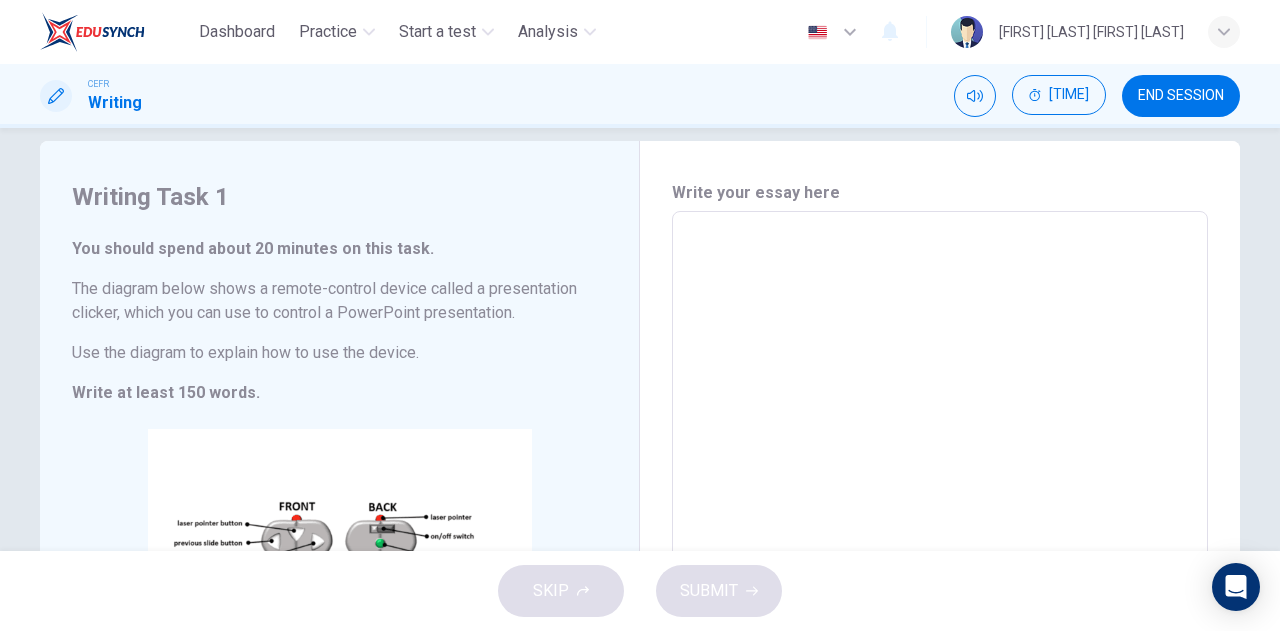 drag, startPoint x: 70, startPoint y: 246, endPoint x: 251, endPoint y: 381, distance: 225.8008 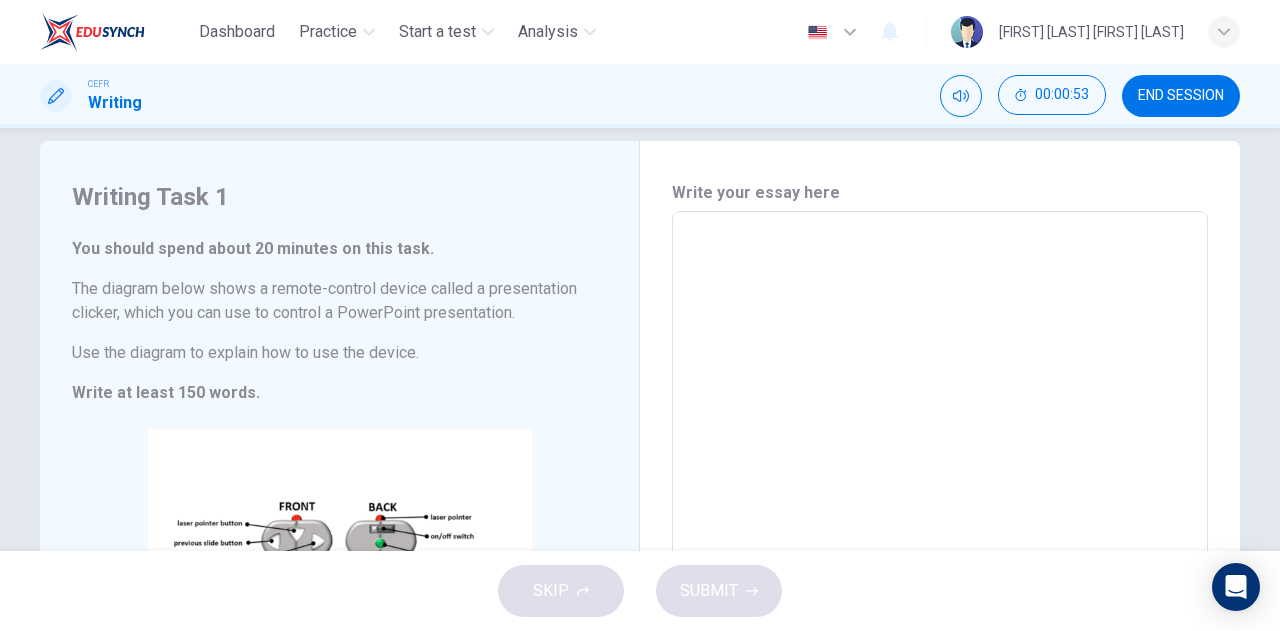 drag, startPoint x: 70, startPoint y: 247, endPoint x: 324, endPoint y: 411, distance: 302.34418 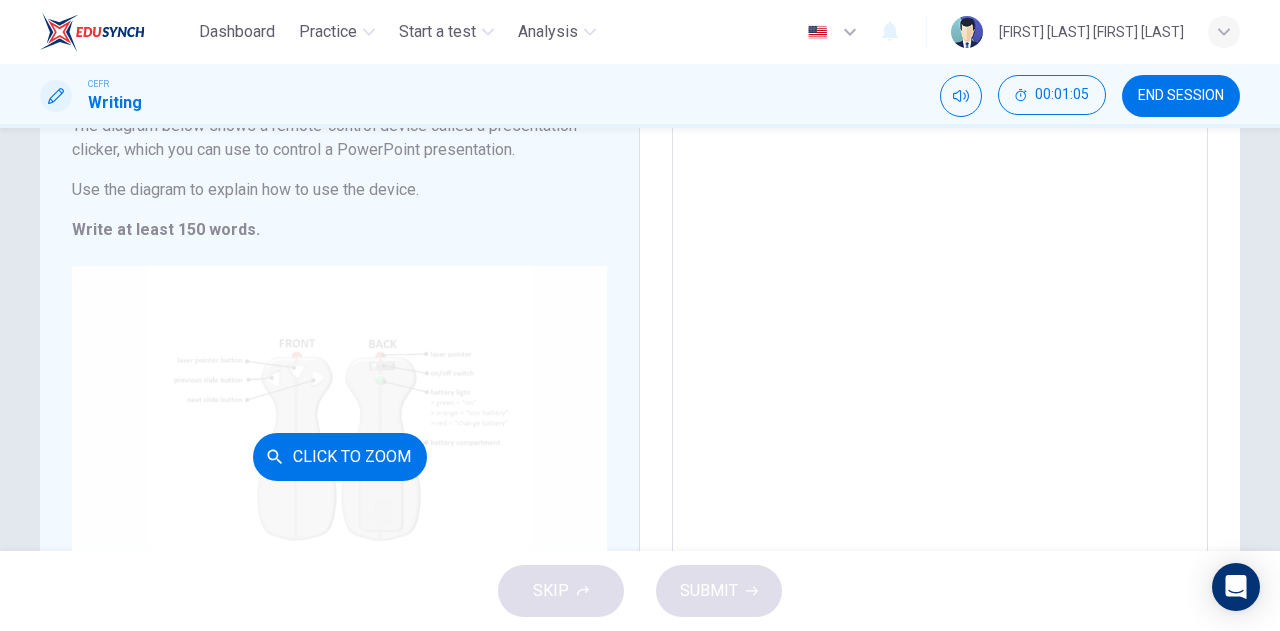 scroll, scrollTop: 191, scrollLeft: 0, axis: vertical 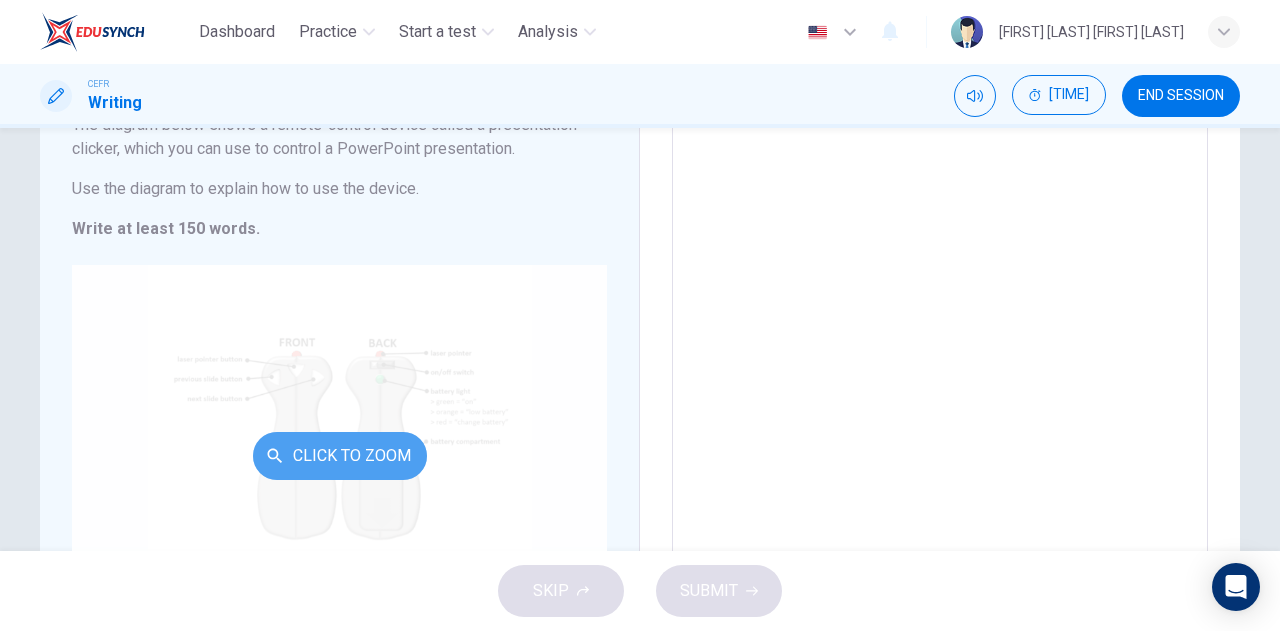 click on "Click to Zoom" at bounding box center (340, 456) 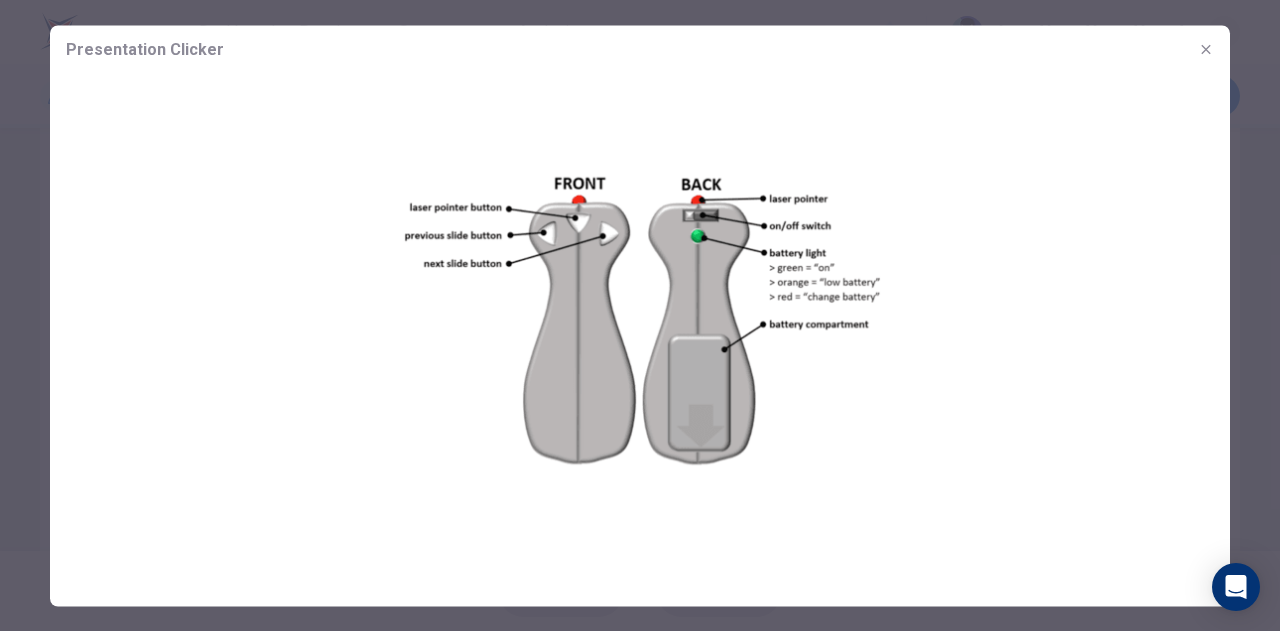 click at bounding box center (640, 321) 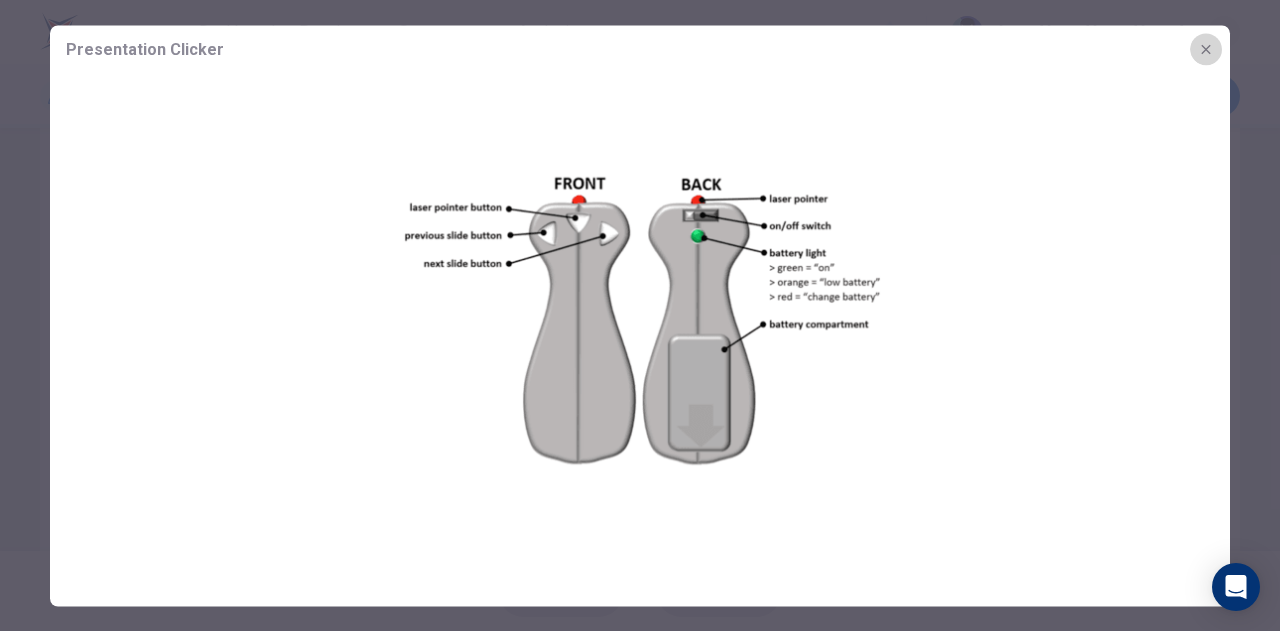 click at bounding box center (1206, 49) 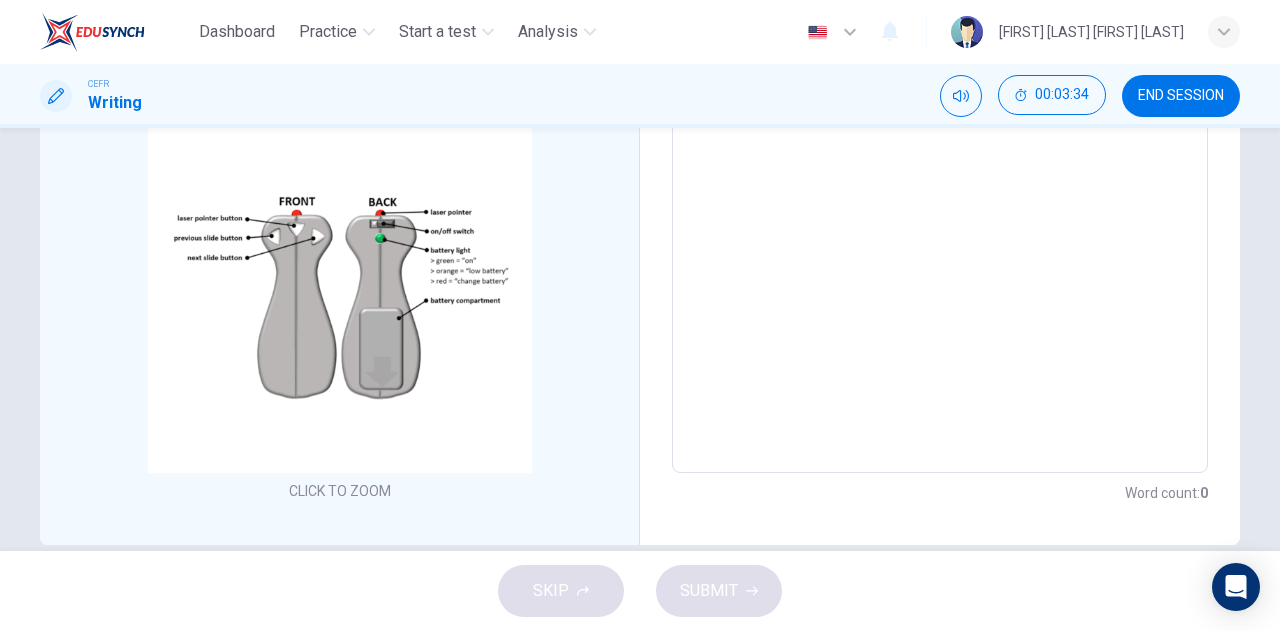 scroll, scrollTop: 366, scrollLeft: 0, axis: vertical 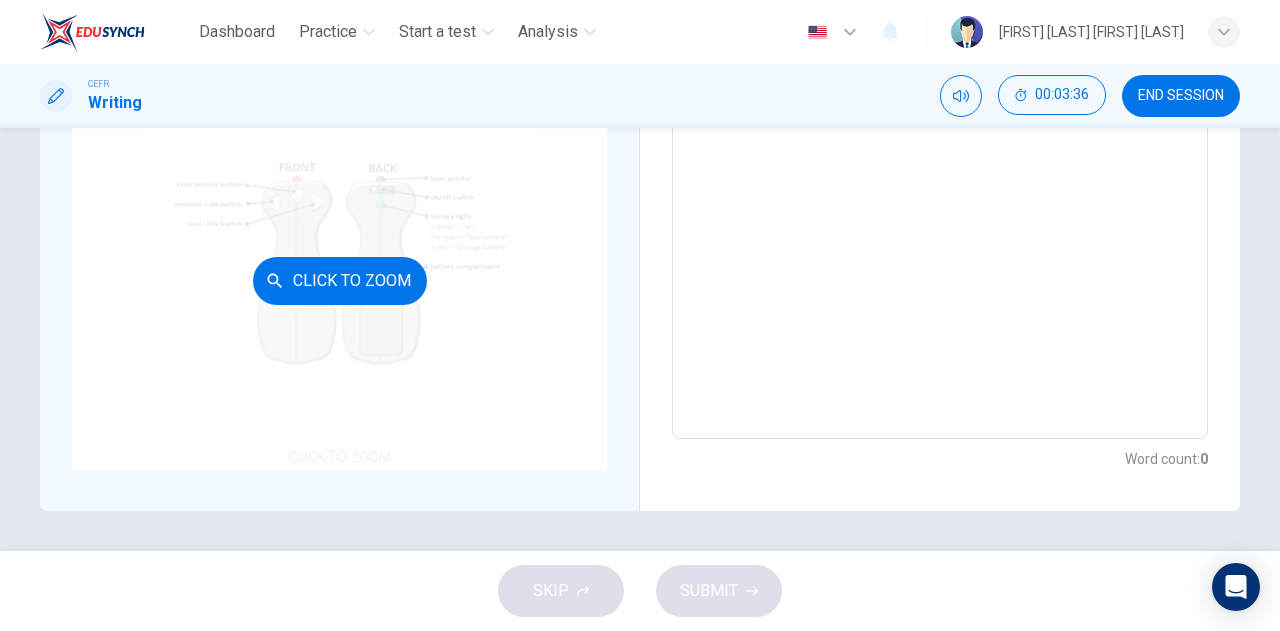 click on "Click to Zoom" at bounding box center (340, 281) 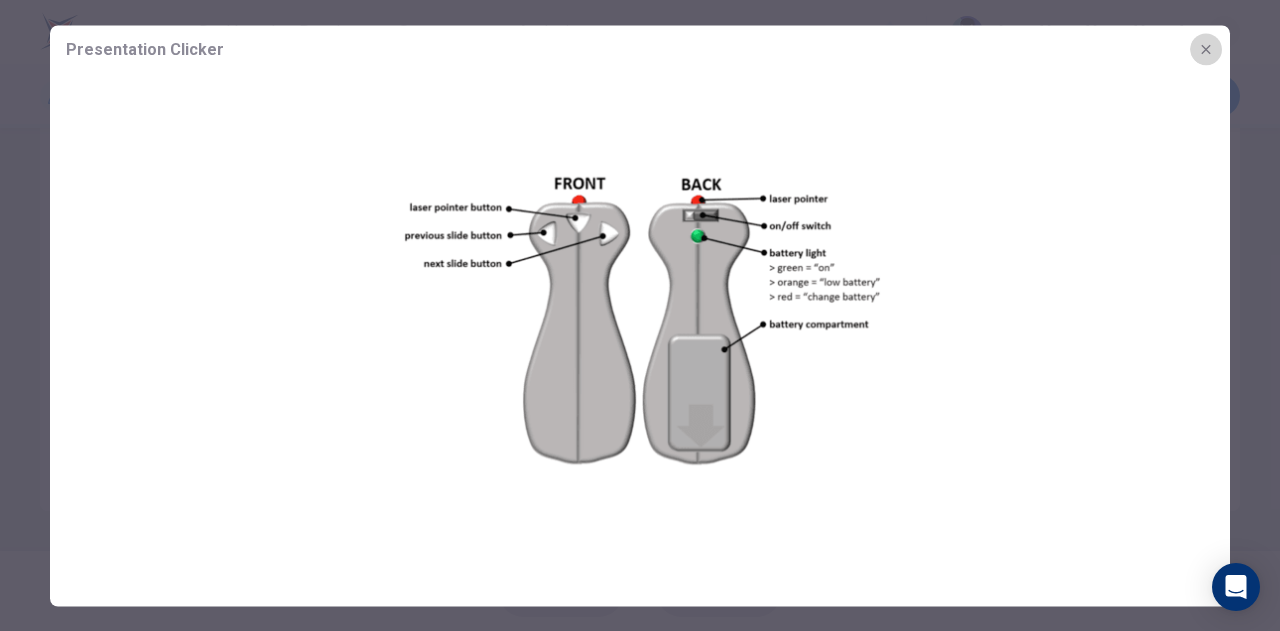 click at bounding box center [1206, 49] 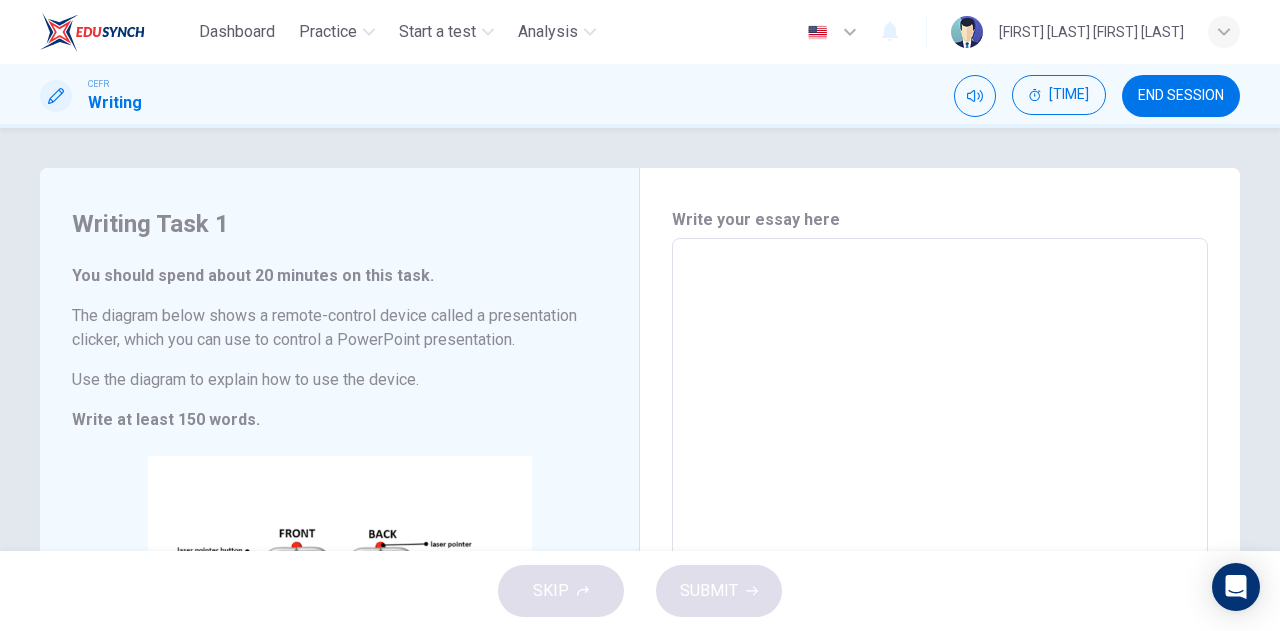 scroll, scrollTop: 3, scrollLeft: 0, axis: vertical 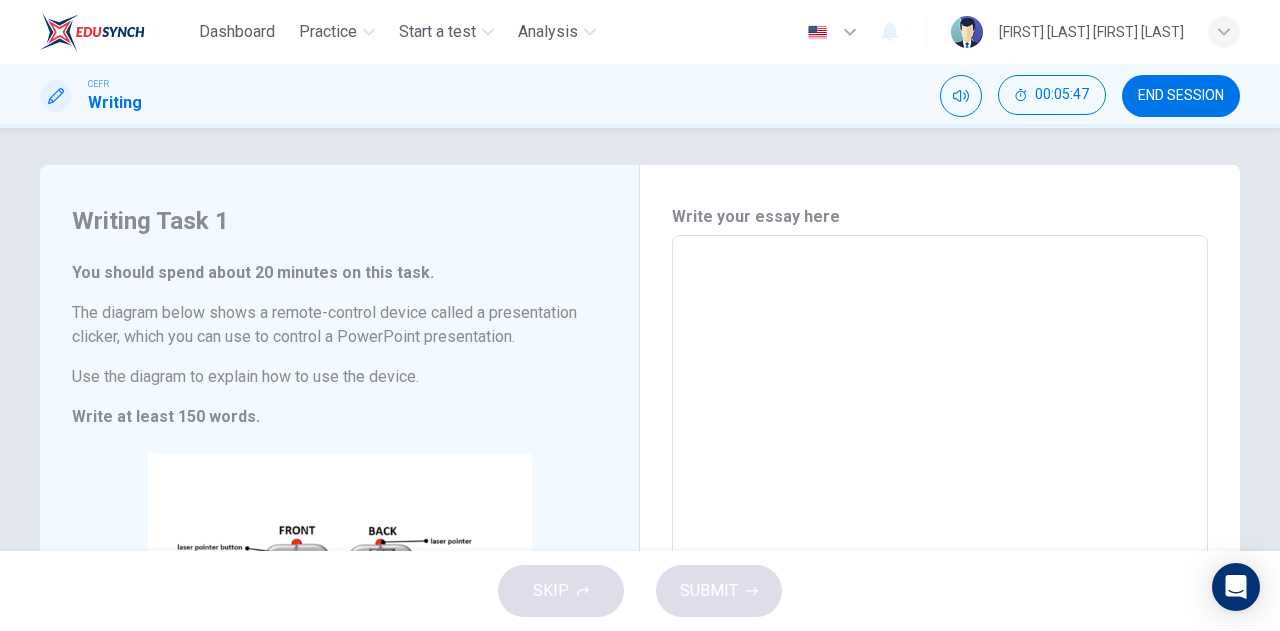 click at bounding box center (940, 519) 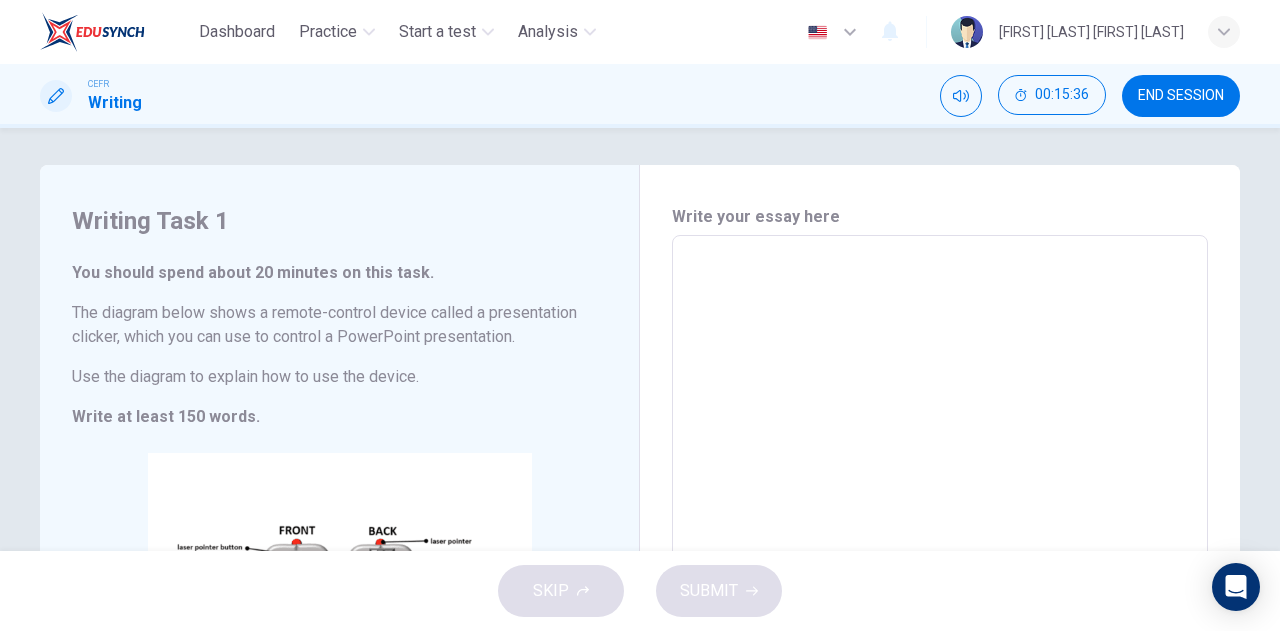 click at bounding box center (940, 519) 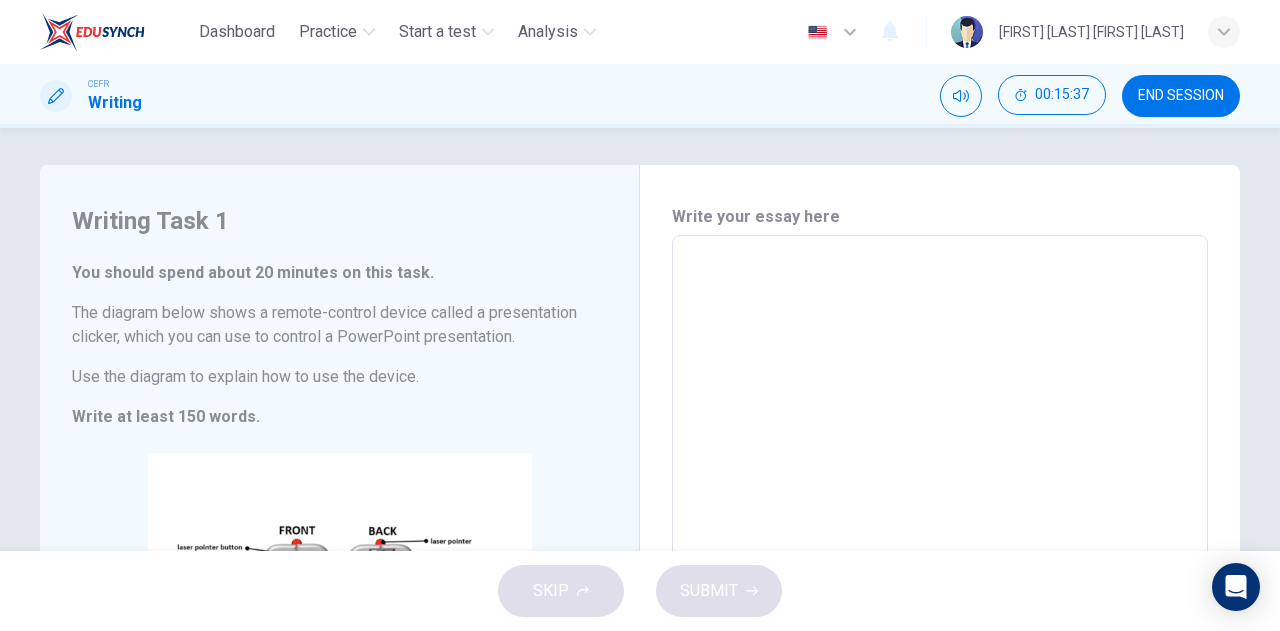 click at bounding box center [940, 519] 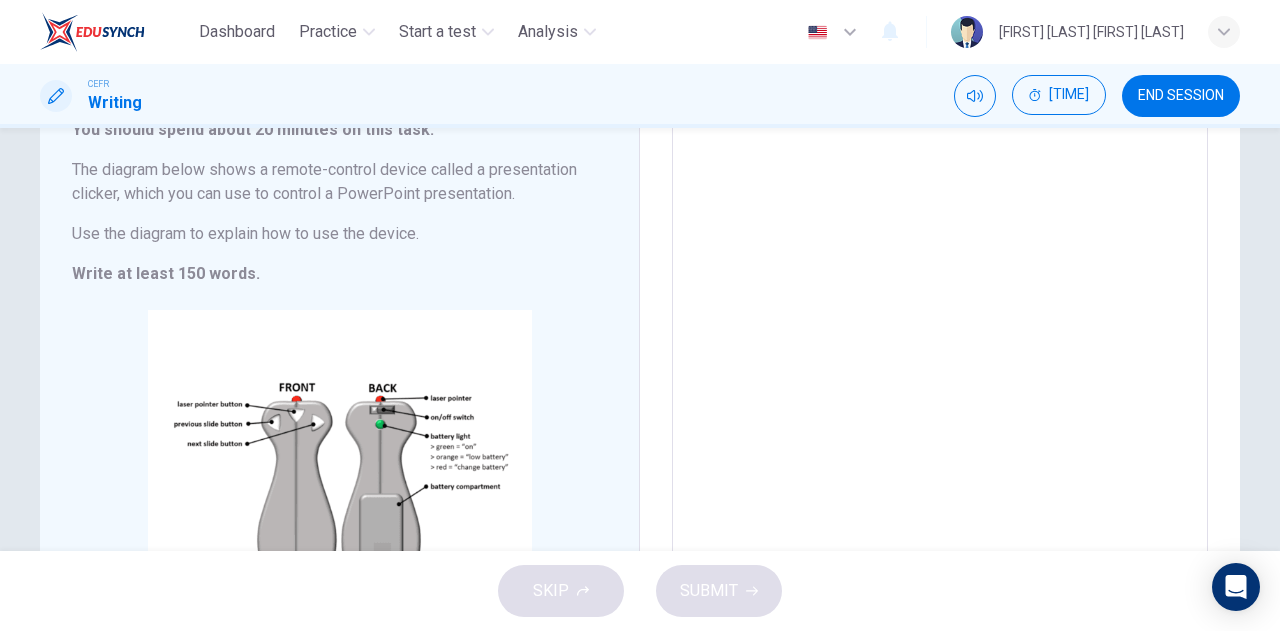 scroll, scrollTop: 74, scrollLeft: 0, axis: vertical 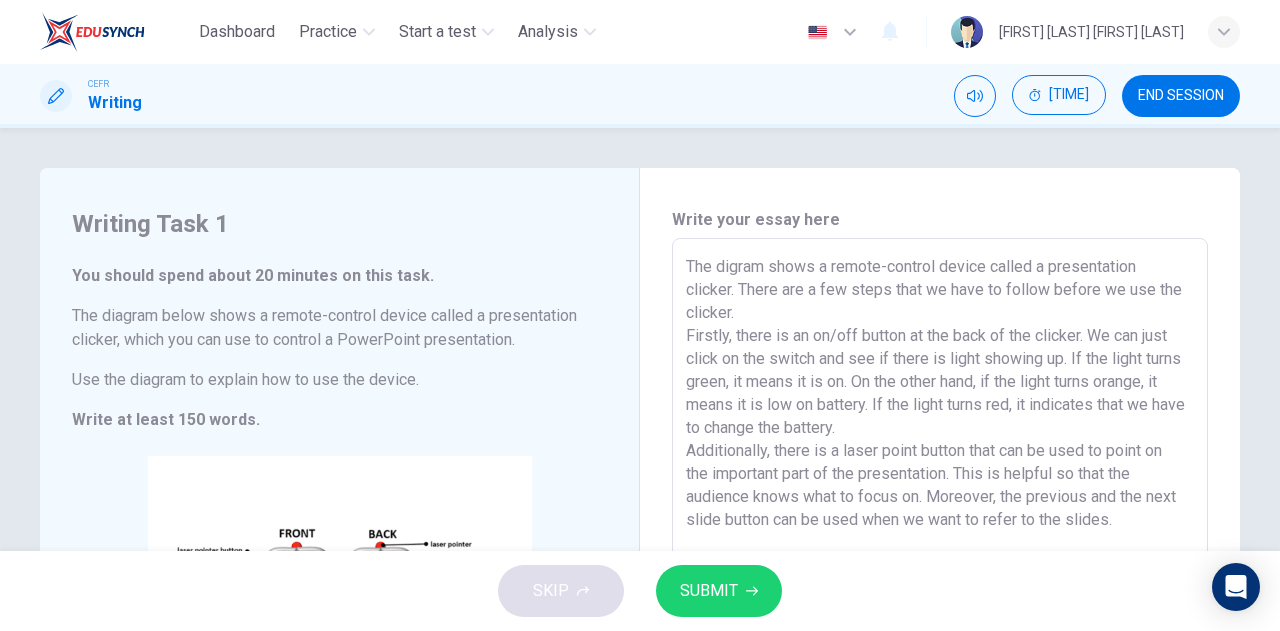 type on "The digram shows a remote-control device called a presentation clicker. There are a few steps that we have to follow before we use the clicker.
Firstly, there is an on/off button at the back of the clicker. We can just click on the switch and see if there is light showing up. If the light turns green, it means it is on. On the other hand, if the light turns orange, it means it is low on battery. If the light turns red, it indicates that we have to change the battery.
Additionally, there is a laser point button that can be used to point on the important part of the presentation. This is helpful so that the audience knows what to focus on. Moreover, the previous and the next slide button can be used when we want to refer to the slides." 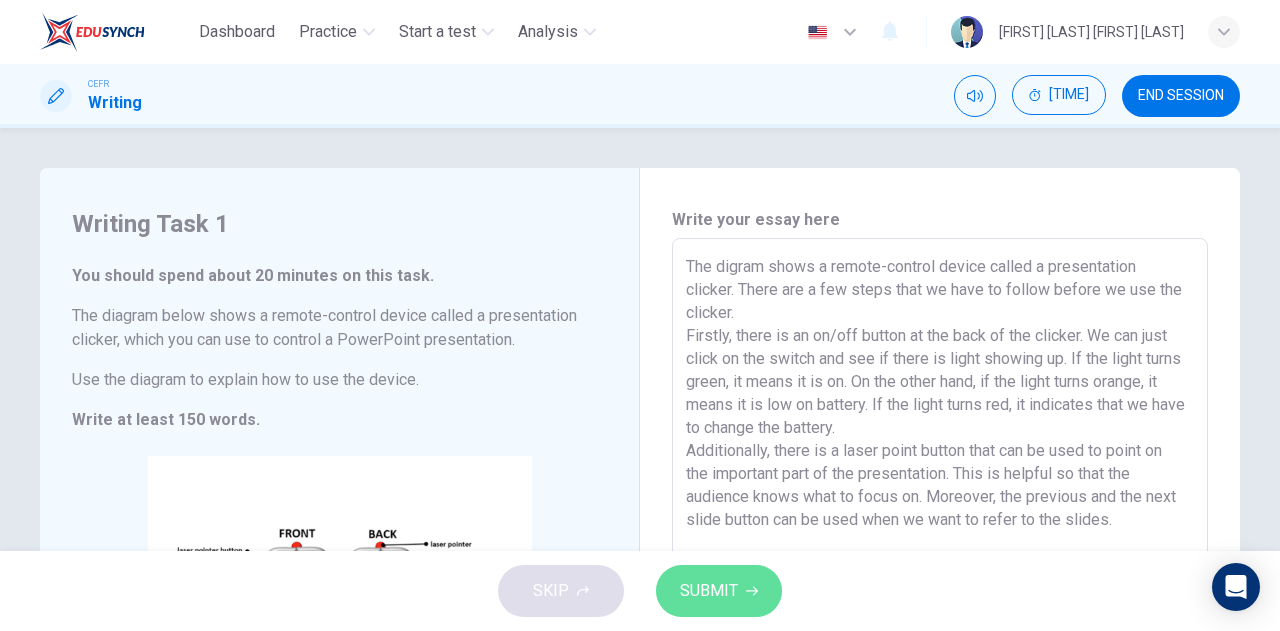 click on "SUBMIT" at bounding box center [709, 591] 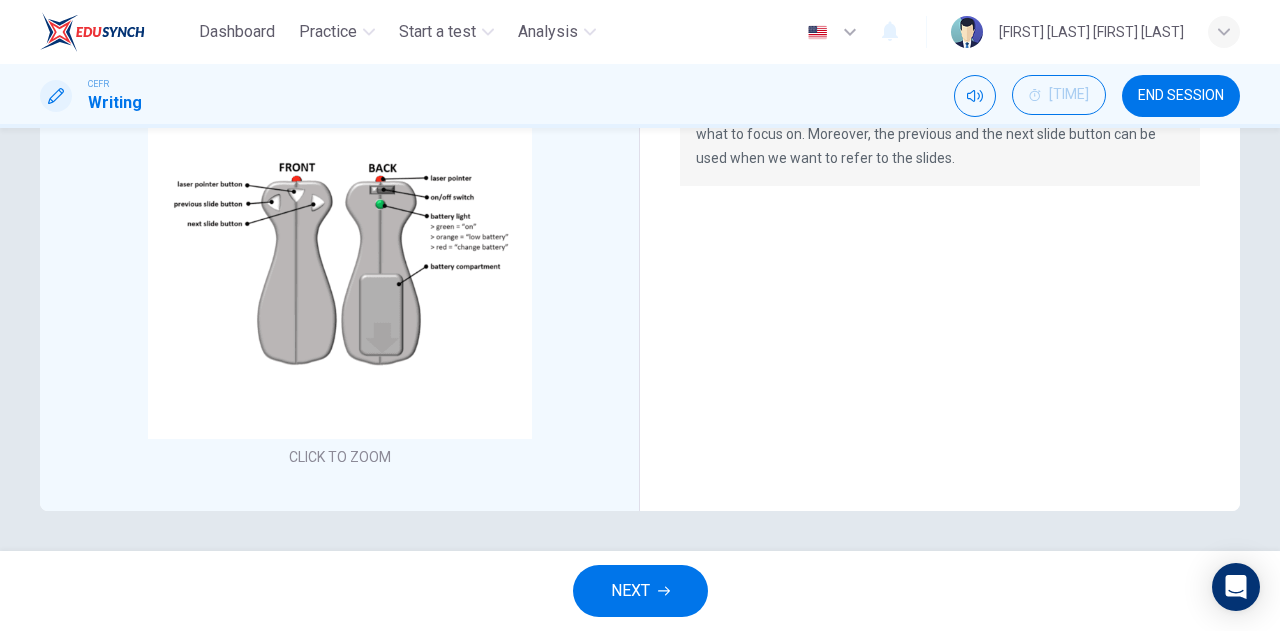 scroll, scrollTop: 0, scrollLeft: 0, axis: both 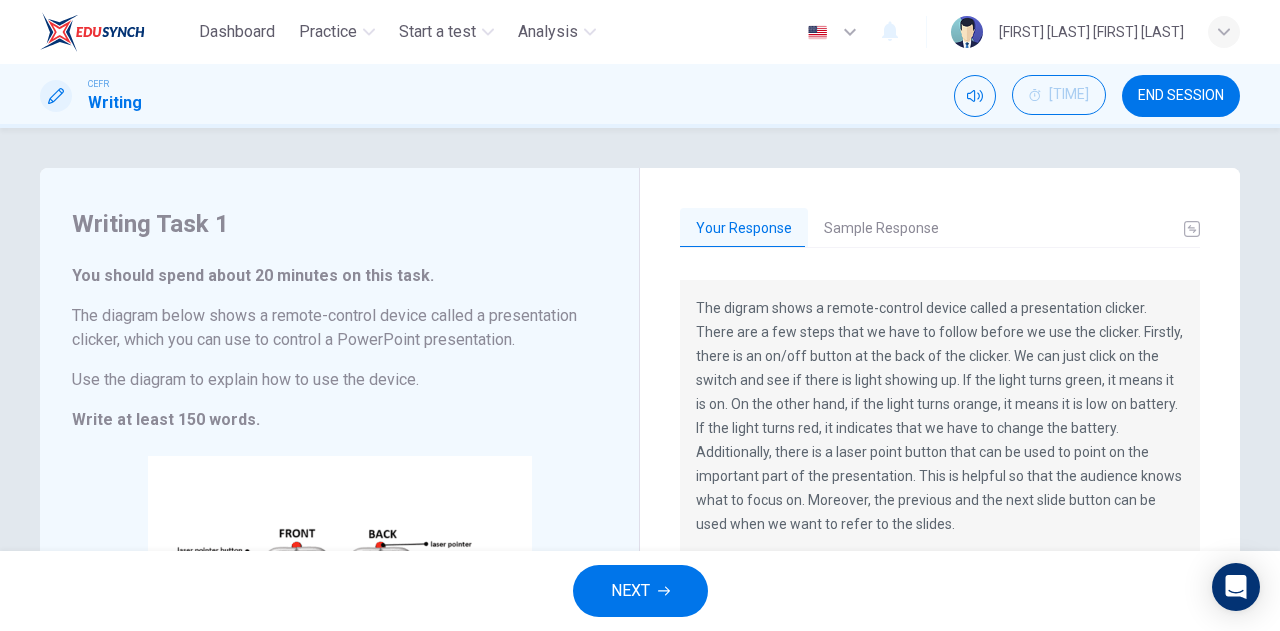 click on "Sample Response" at bounding box center (881, 229) 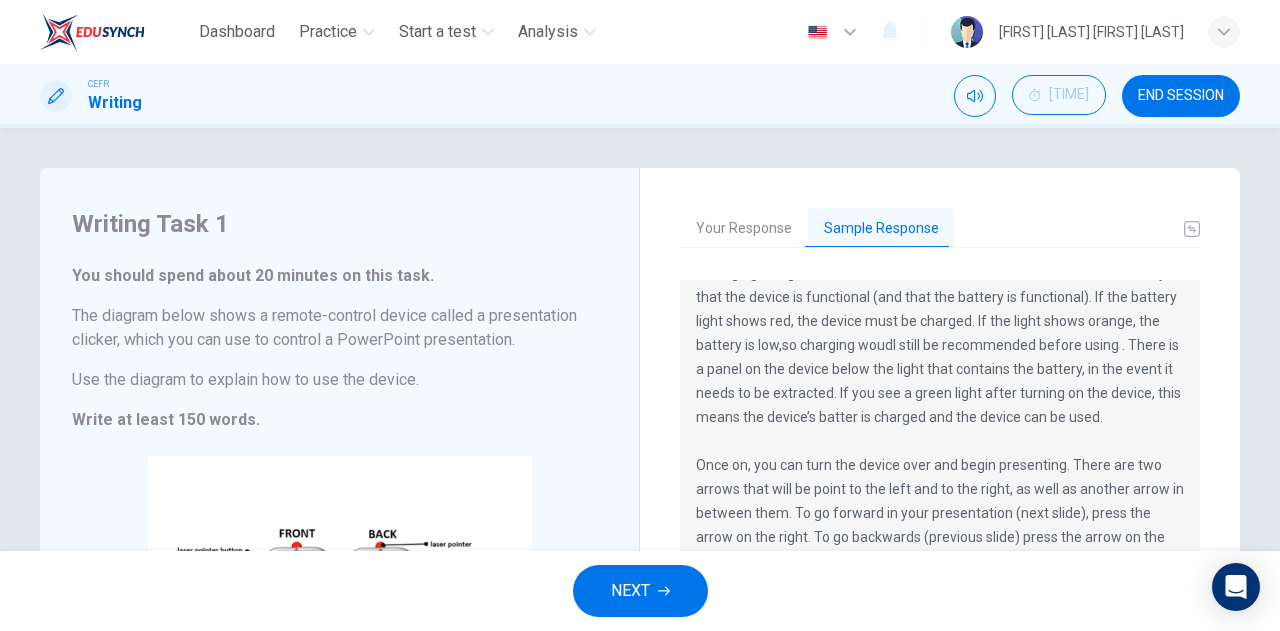 scroll, scrollTop: 312, scrollLeft: 0, axis: vertical 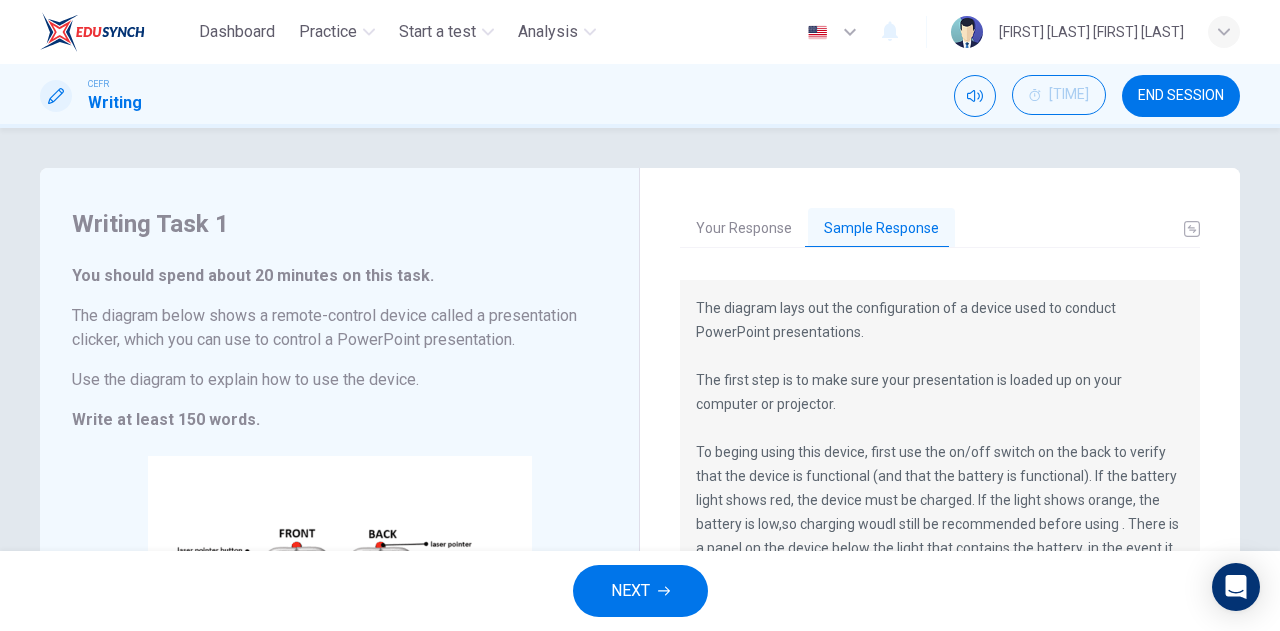 drag, startPoint x: 692, startPoint y: 306, endPoint x: 844, endPoint y: 525, distance: 266.5802 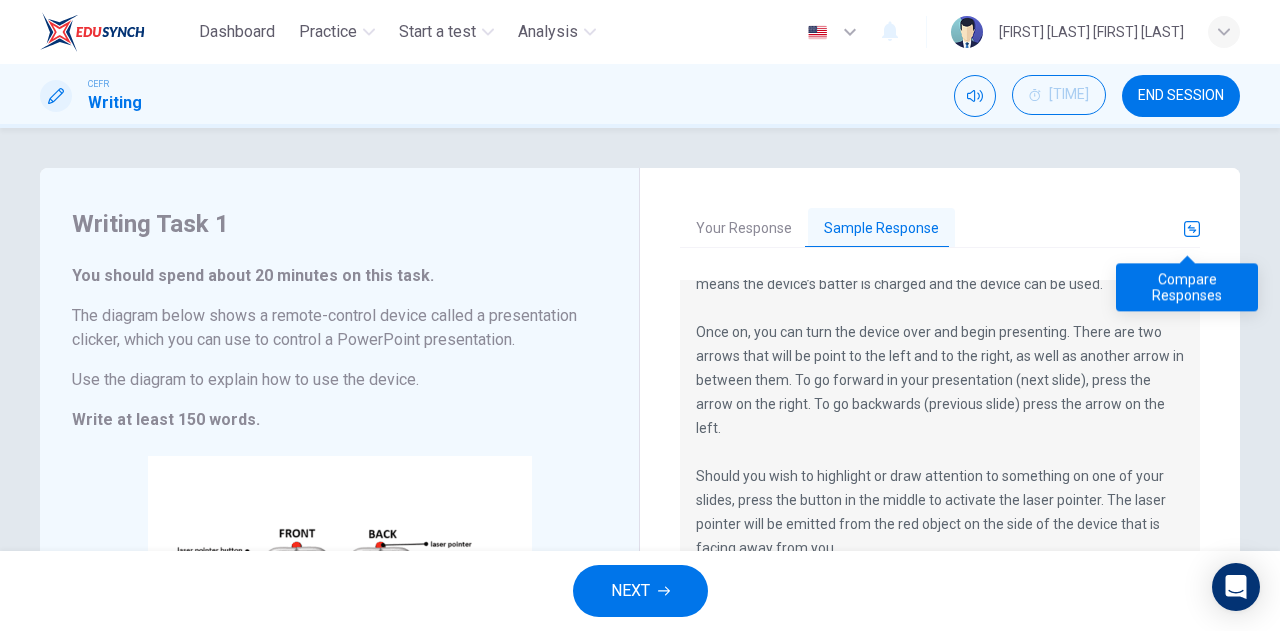 click at bounding box center (1192, 229) 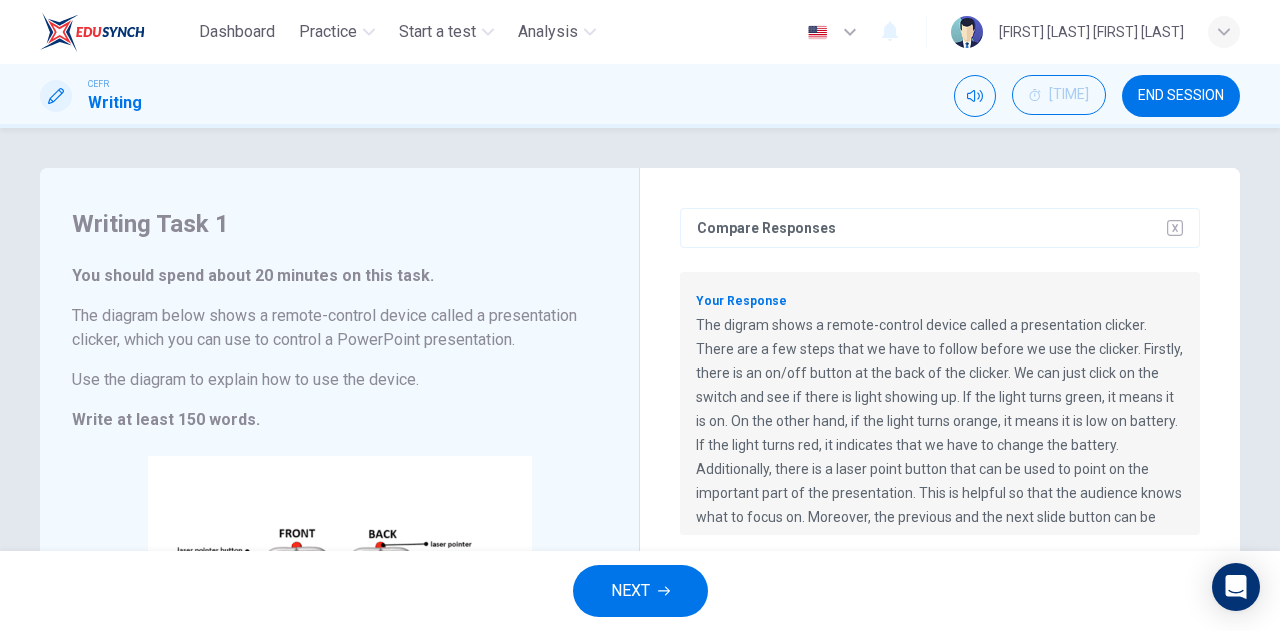 scroll, scrollTop: 34, scrollLeft: 0, axis: vertical 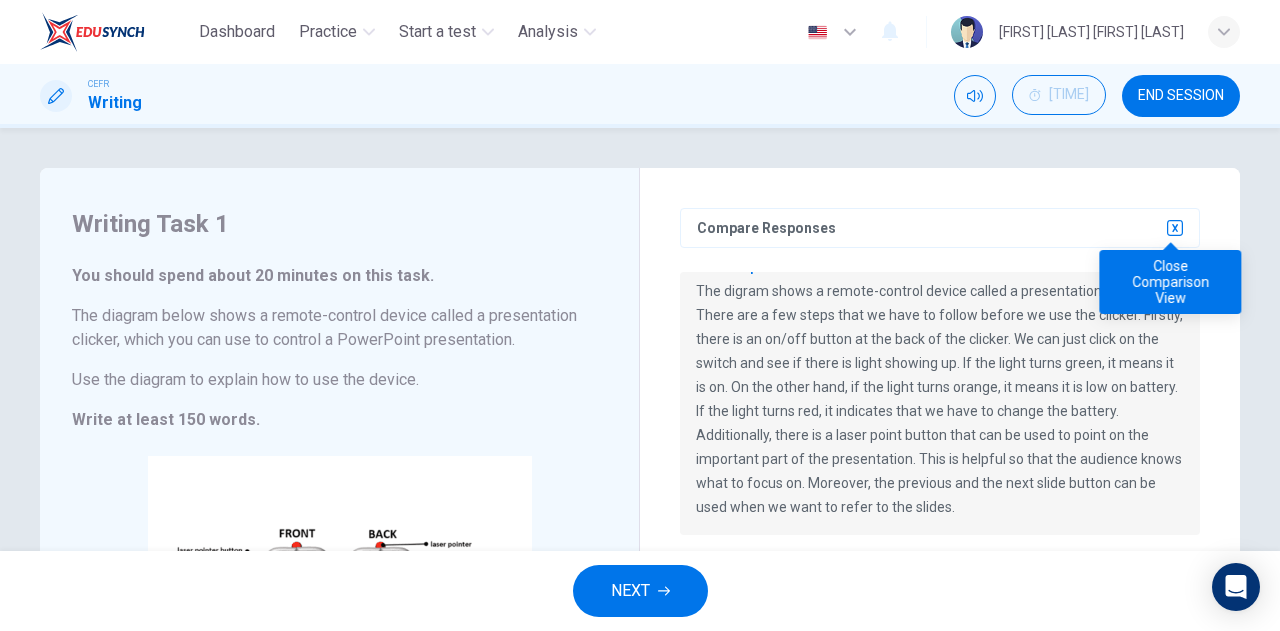 click at bounding box center (1175, 228) 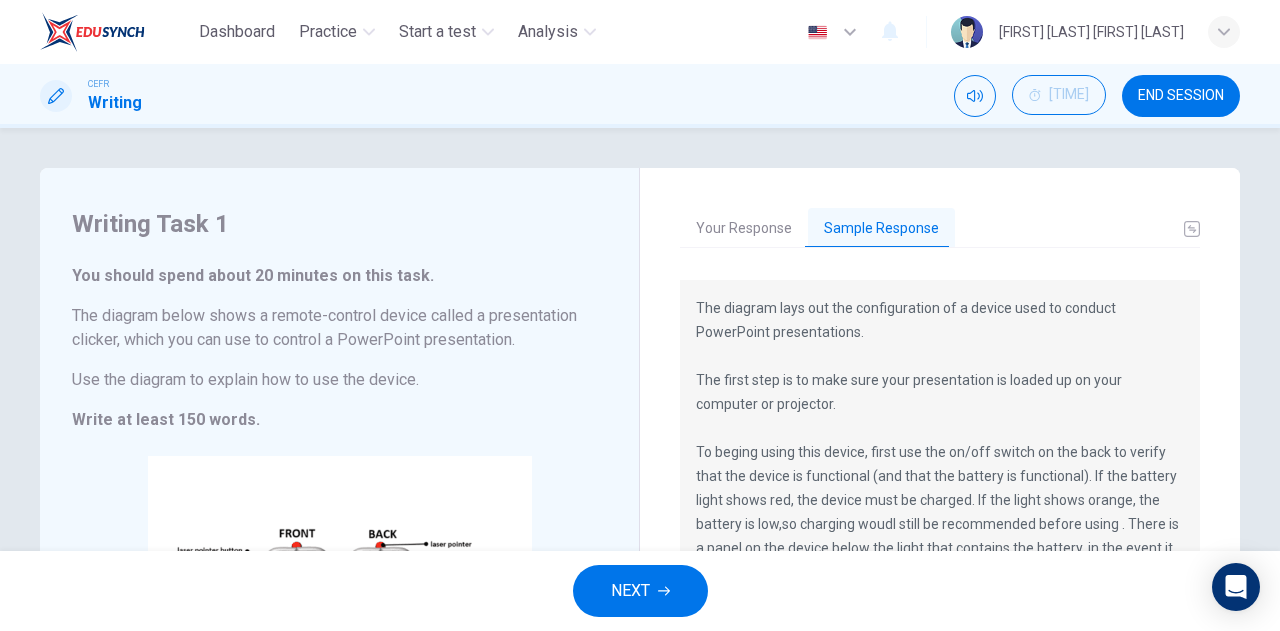 scroll, scrollTop: 312, scrollLeft: 0, axis: vertical 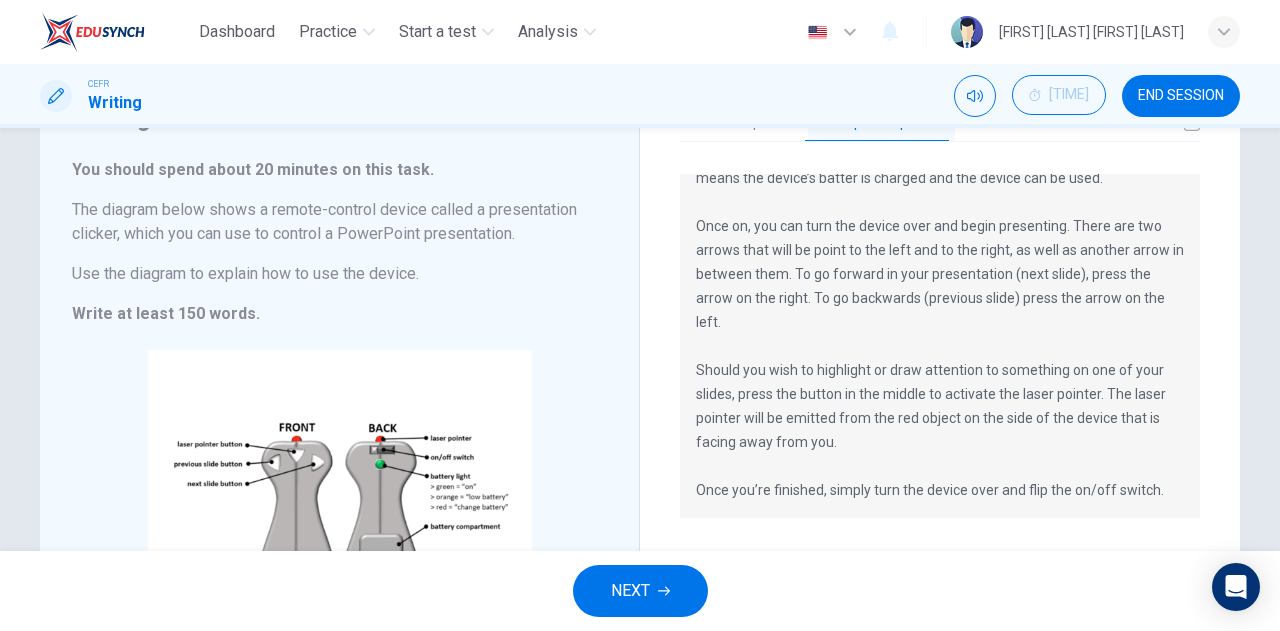 click on "The diagram lays out the configuration of a device used to conduct PowerPoint presentations.
The first step is to make sure your presentation is loaded up on your computer or projector.
To beging using this device, first use the on/off switch on the back to verify that the device is functional (and that the battery is functional). If the battery light shows red, the device must be charged. If the light shows orange, the battery is low,so charging woudl still be recommended before using . There is a panel on the device below the light that contains the battery, in the event it needs to be extracted. If you see a green light after turning on the device, this means the device’s batter is charged and the device can be used.
Should you wish to highlight or draw attention to something on one of your slides, press the button in the middle to activate the laser pointer. The laser pointer will be emitted from the red object on the side of the device that is facing away from you." at bounding box center (940, 190) 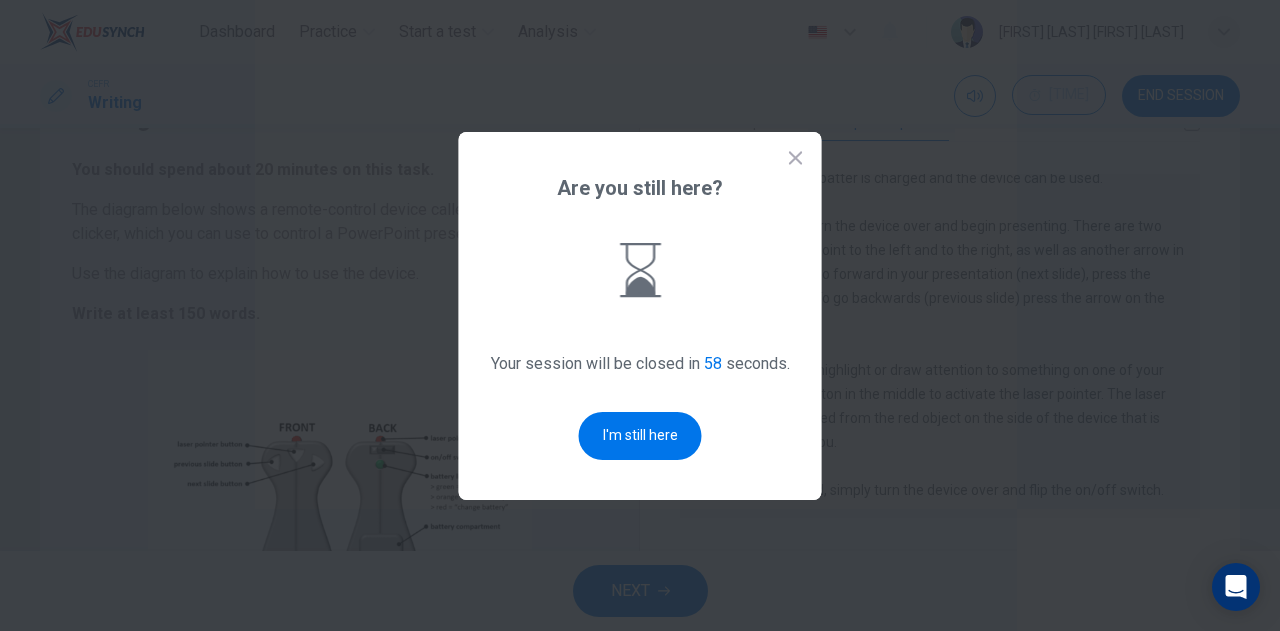 click on "You will haveGoogle Chrome" at bounding box center [640, 316] 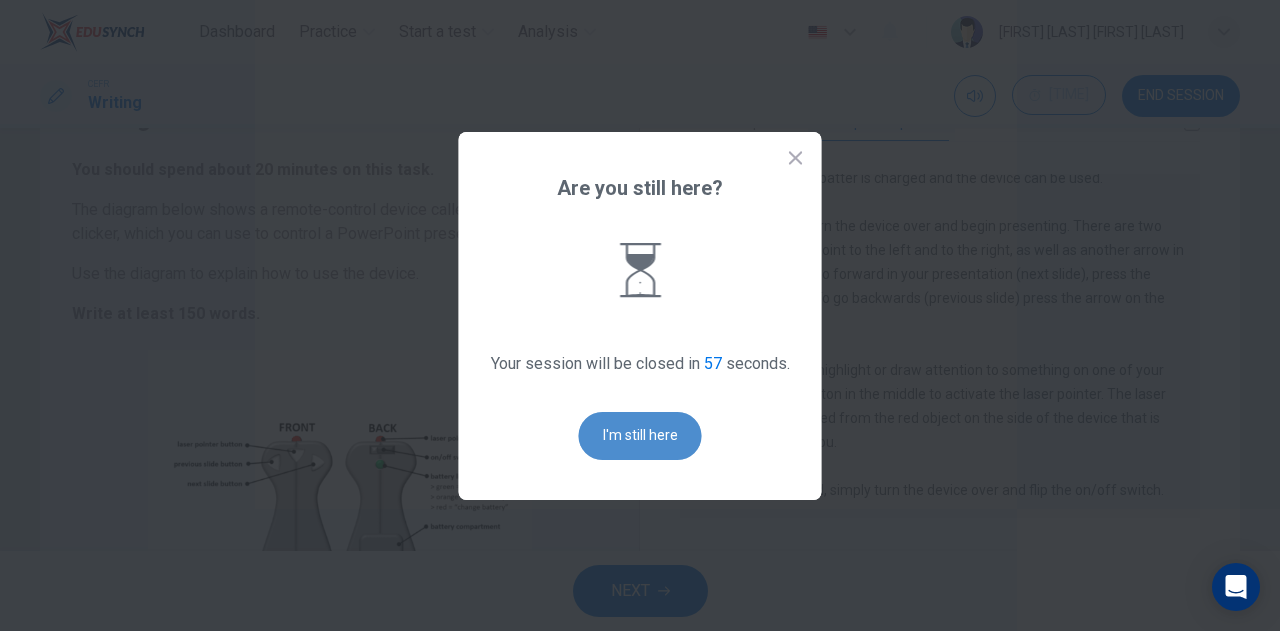 click on "I'm still here" at bounding box center [640, 436] 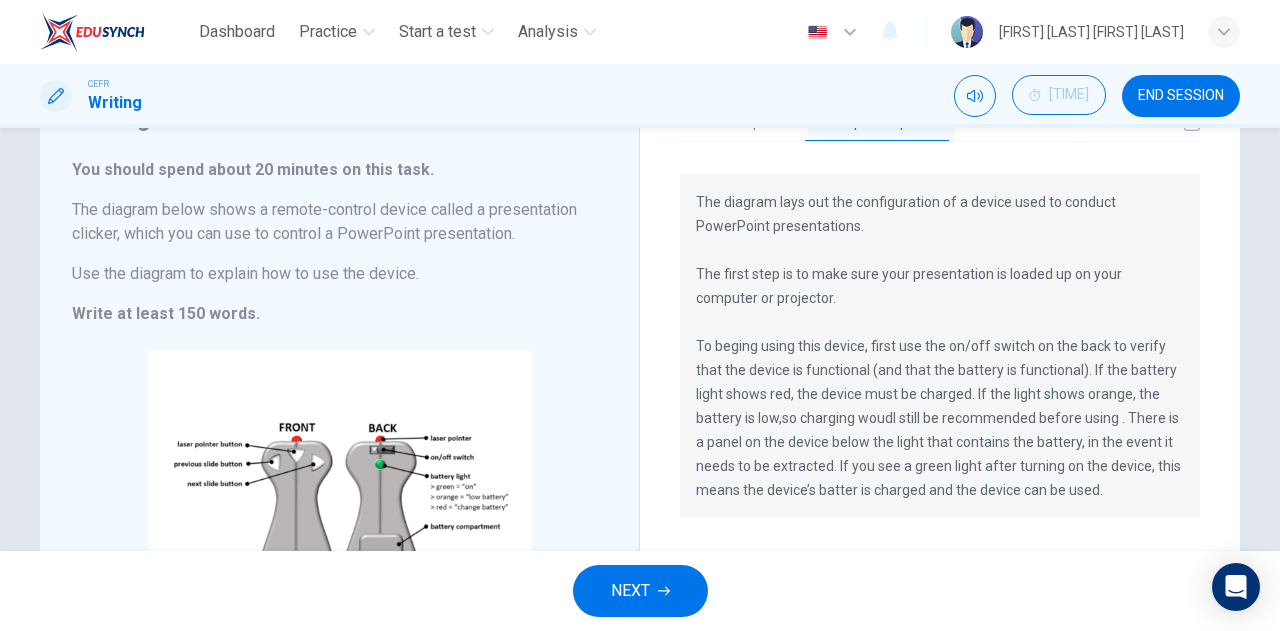 scroll, scrollTop: 312, scrollLeft: 0, axis: vertical 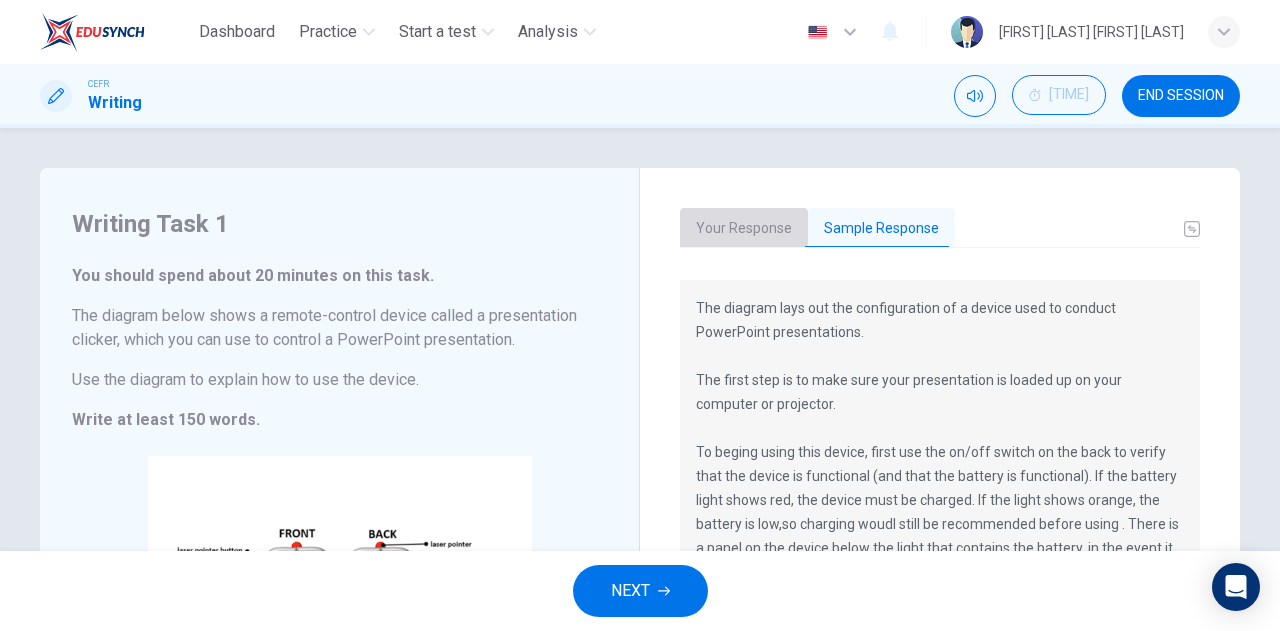 click on "Your Response" at bounding box center [744, 229] 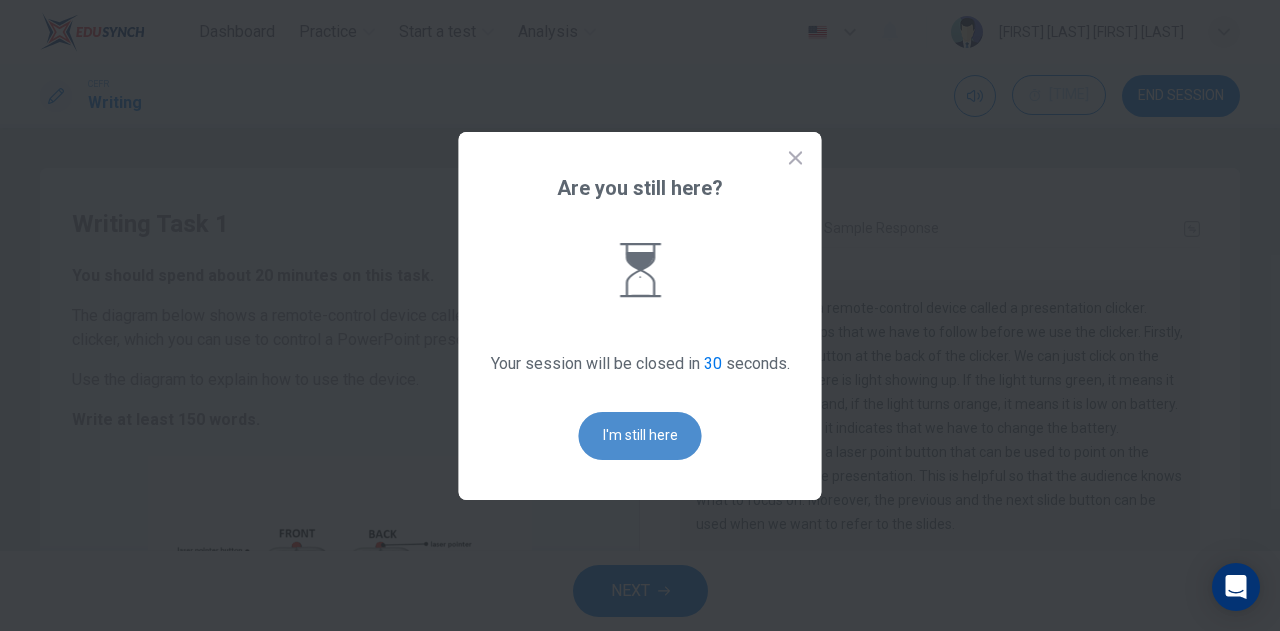 click on "I'm still here" at bounding box center (640, 436) 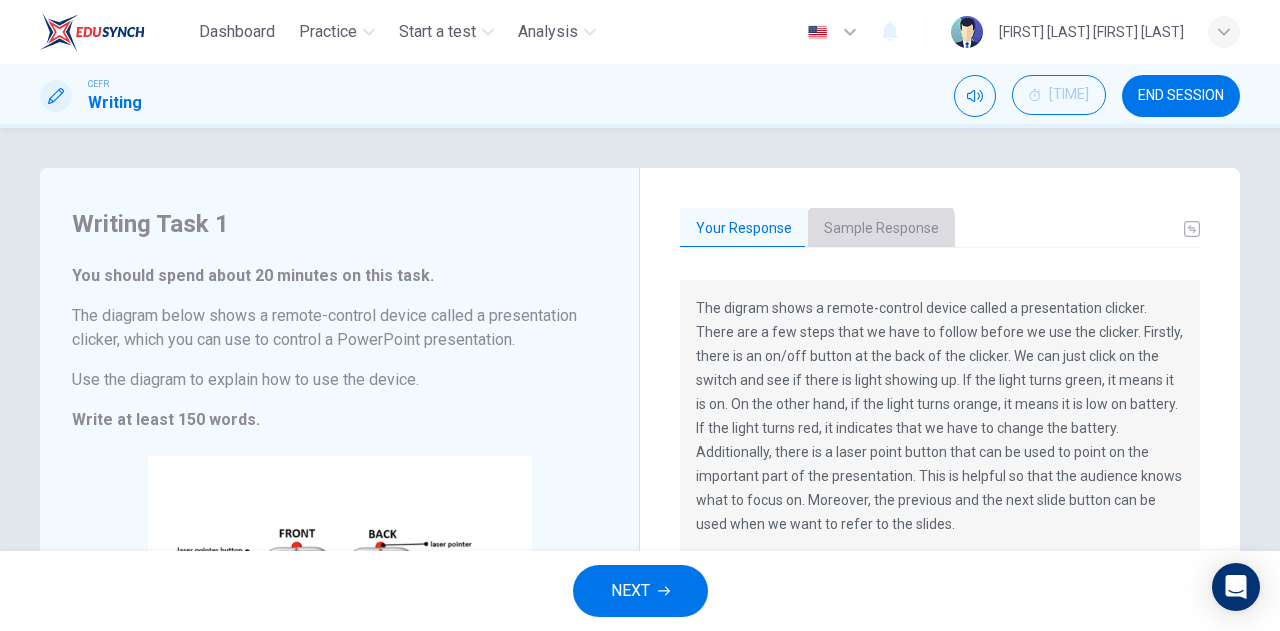 click on "Sample Response" at bounding box center [881, 229] 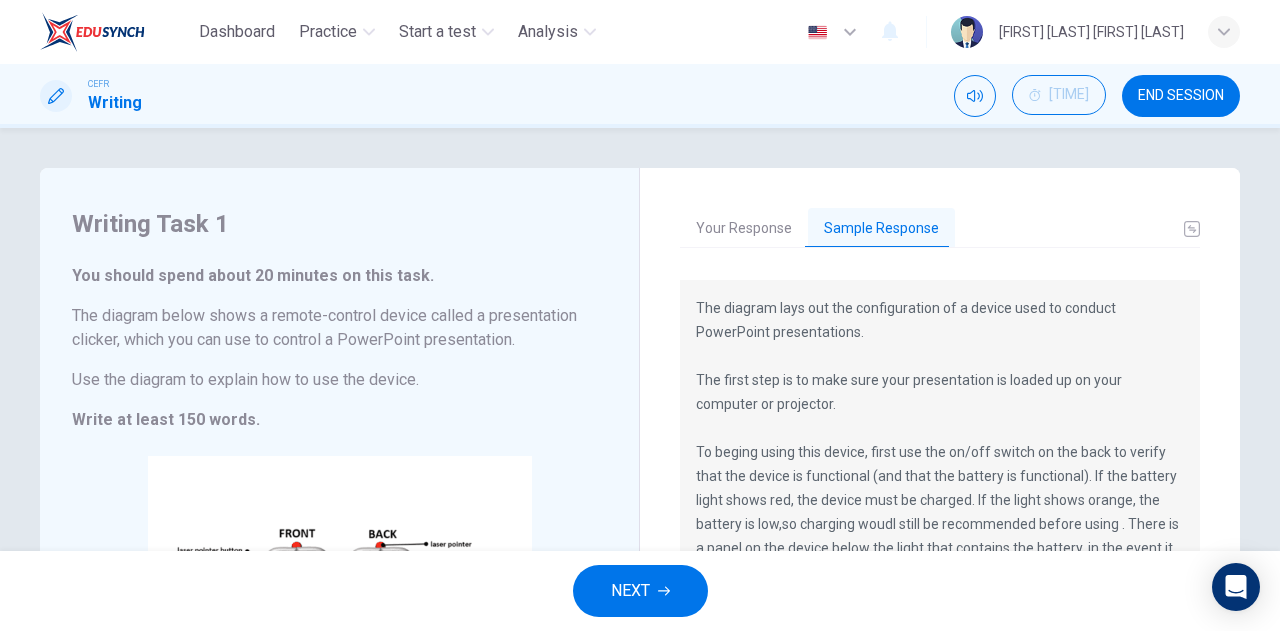 scroll, scrollTop: 312, scrollLeft: 0, axis: vertical 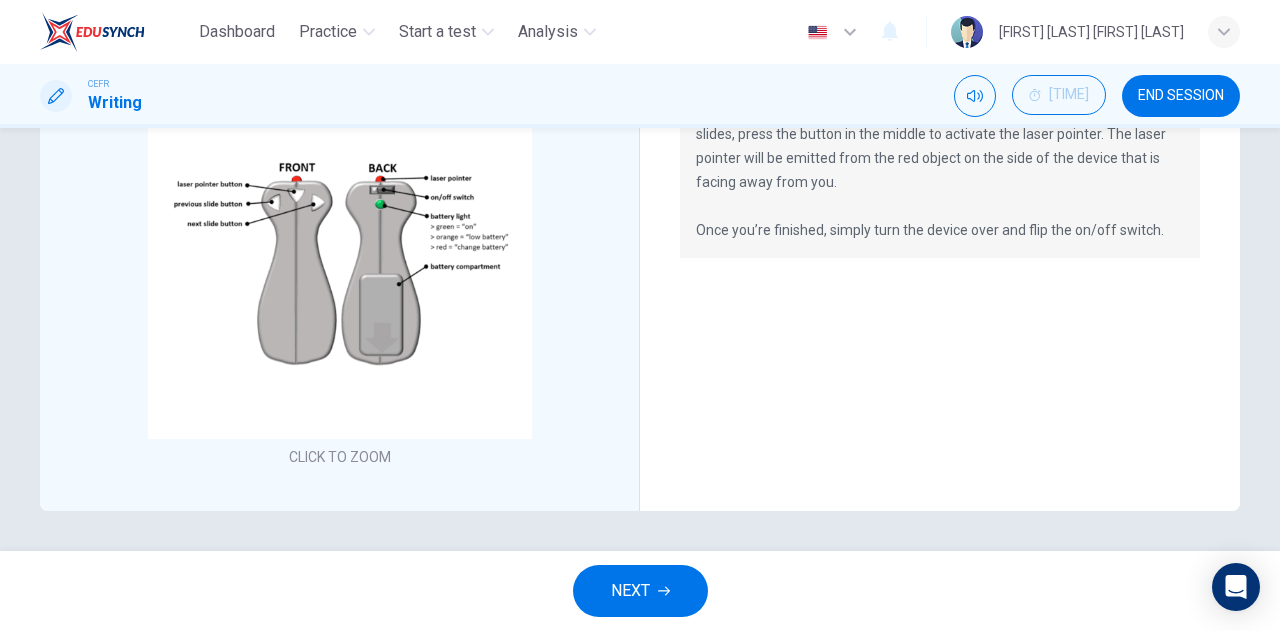 click on "The diagram lays out the configuration of a device used to conduct PowerPoint presentations.
The first step is to make sure your presentation is loaded up on your computer or projector.
To beging using this device, first use the on/off switch on the back to verify that the device is functional (and that the battery is functional). If the battery light shows red, the device must be charged. If the light shows orange, the battery is low,so charging woudl still be recommended before using . There is a panel on the device below the light that contains the battery, in the event it needs to be extracted. If you see a green light after turning on the device, this means the device’s batter is charged and the device can be used.
Should you wish to highlight or draw attention to something on one of your slides, press the button in the middle to activate the laser pointer. The laser pointer will be emitted from the red object on the side of the device that is facing away from you." at bounding box center [940, 180] 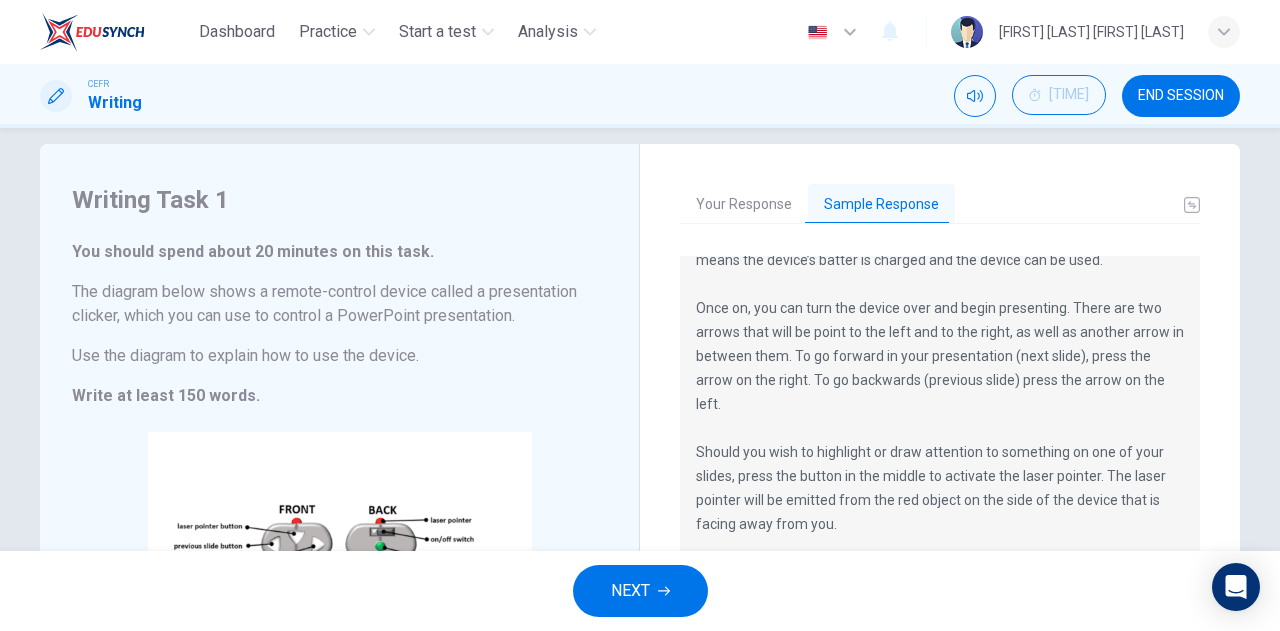 scroll, scrollTop: 6, scrollLeft: 0, axis: vertical 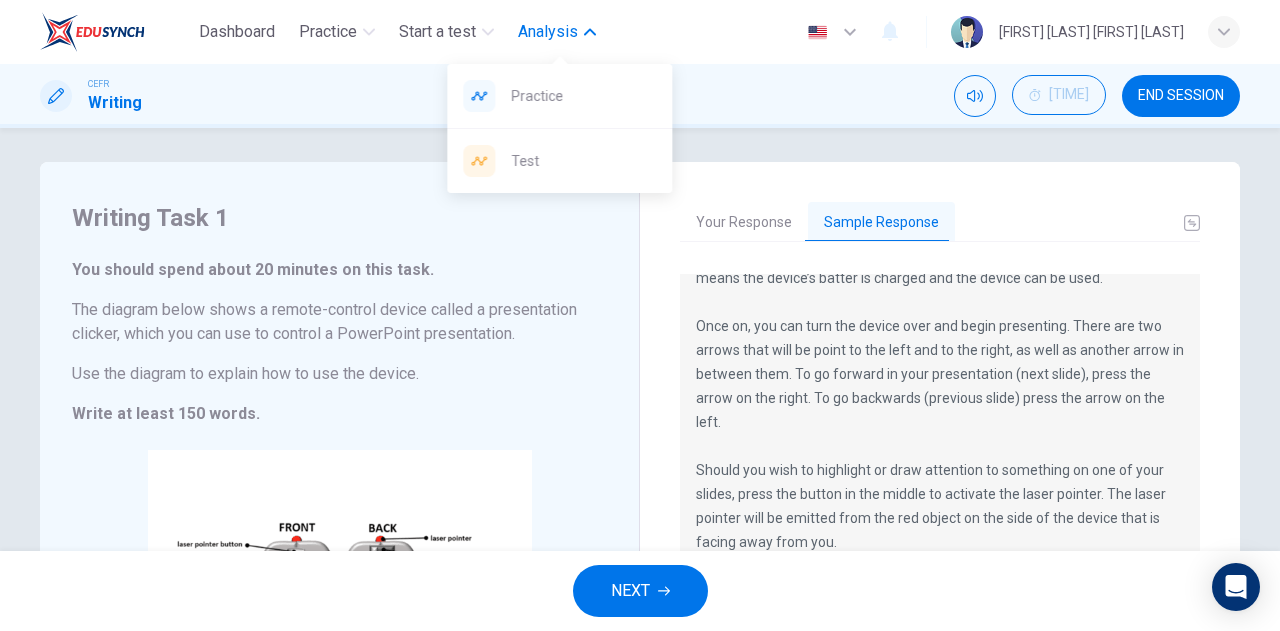 click on "Analysis" at bounding box center (548, 32) 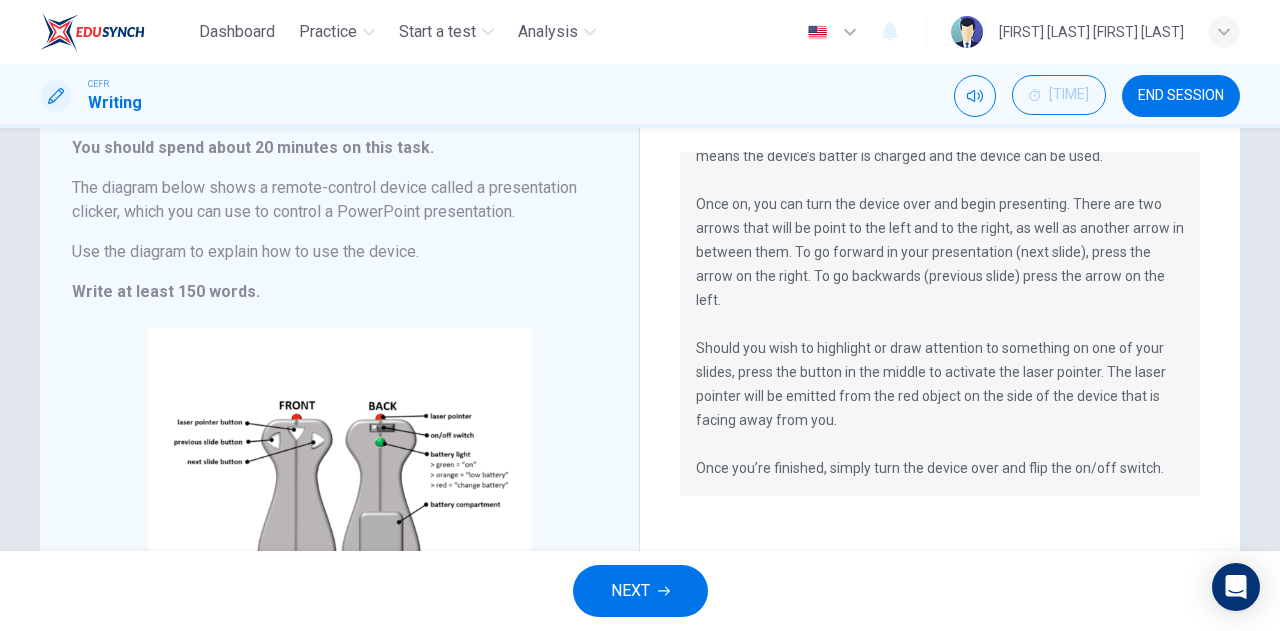 scroll, scrollTop: 125, scrollLeft: 0, axis: vertical 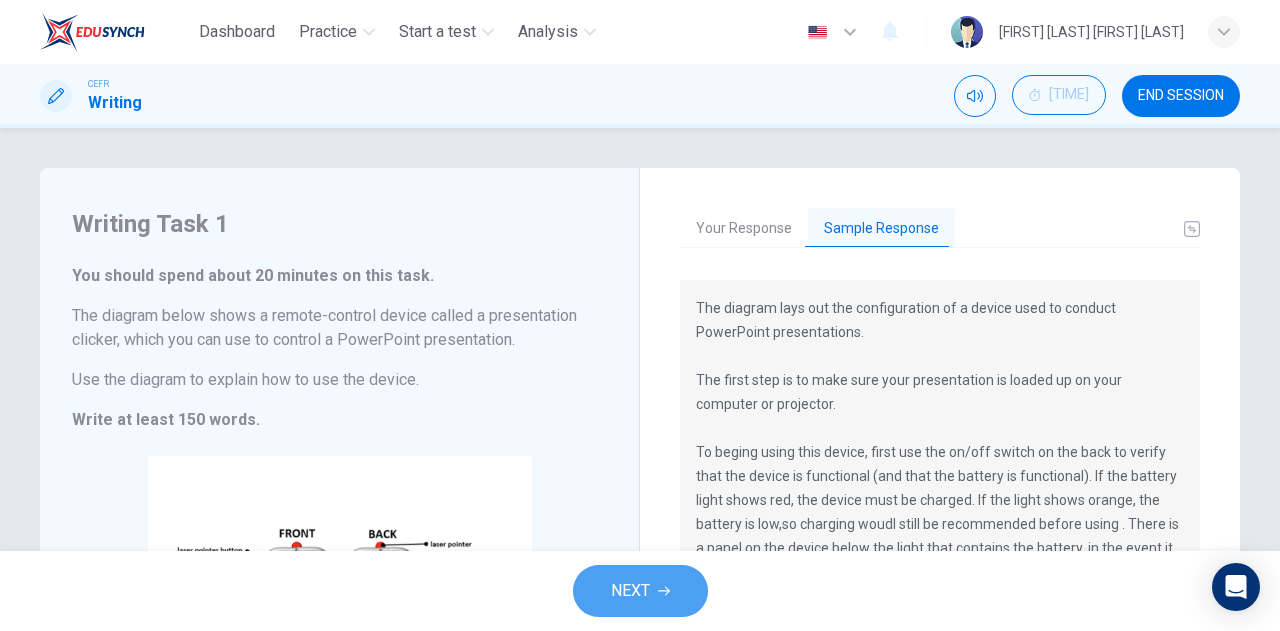 click on "NEXT" at bounding box center [630, 591] 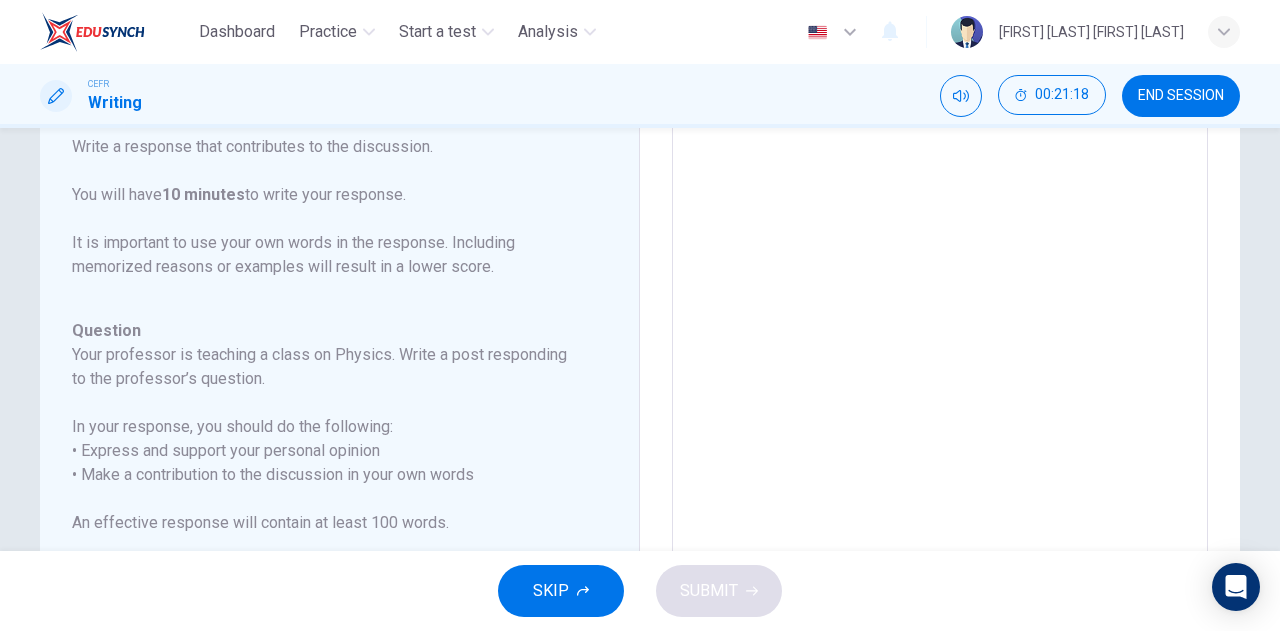 scroll, scrollTop: 466, scrollLeft: 0, axis: vertical 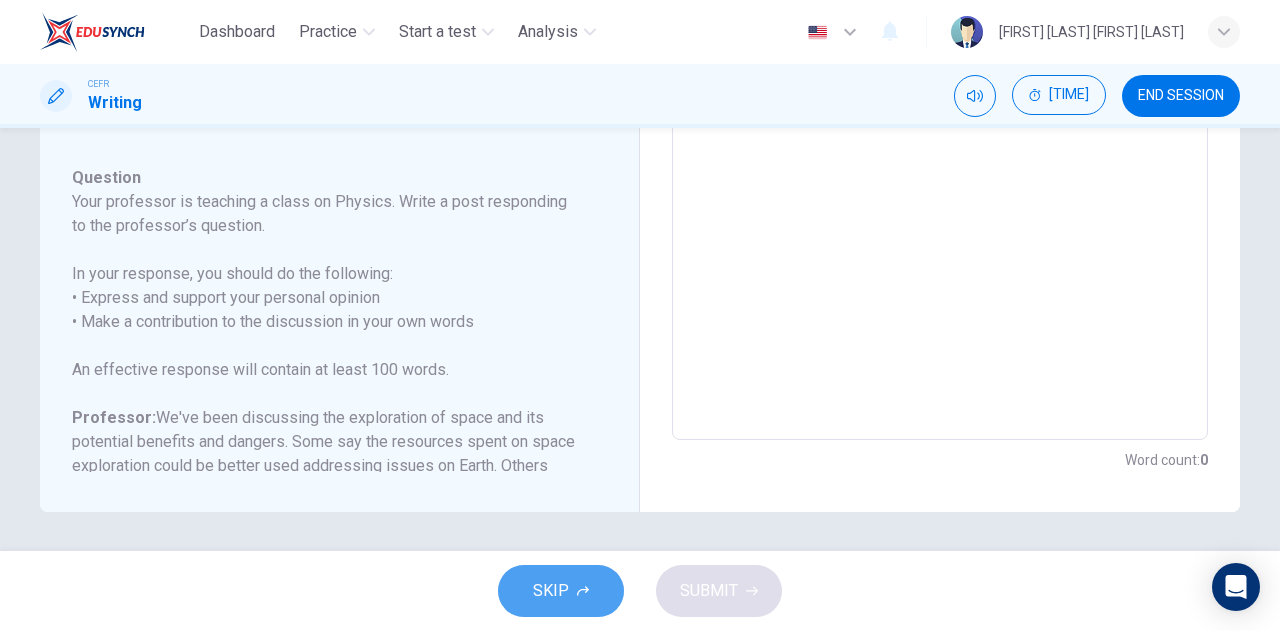 click on "SKIP" at bounding box center (561, 591) 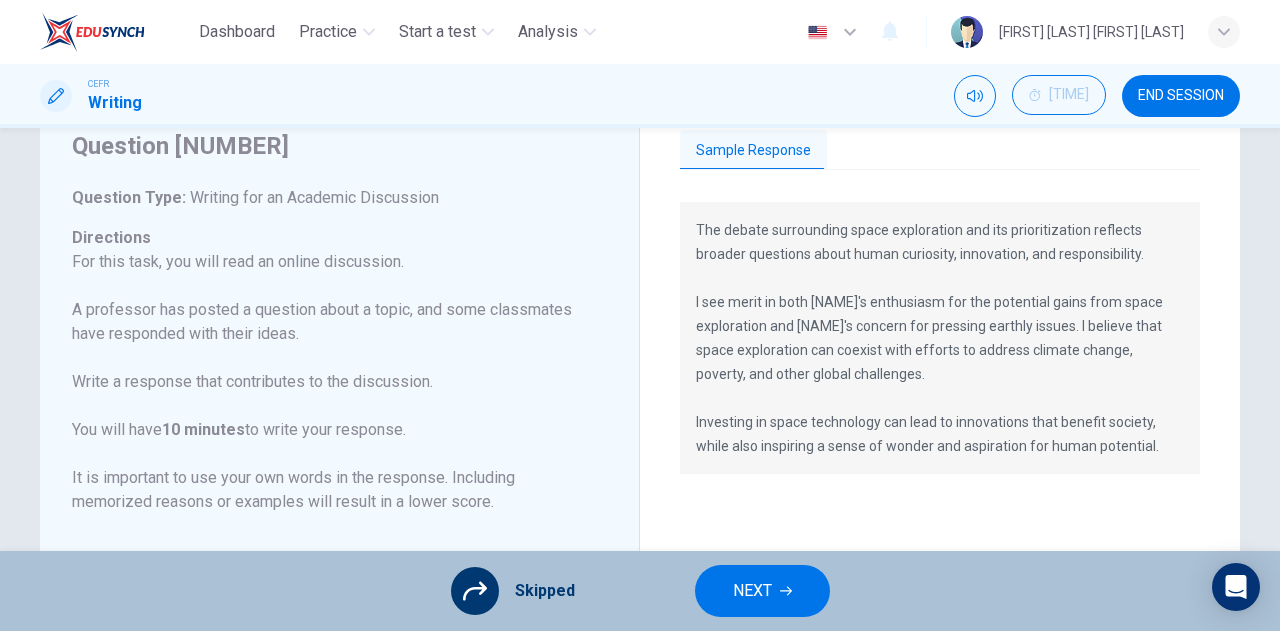 scroll, scrollTop: 78, scrollLeft: 0, axis: vertical 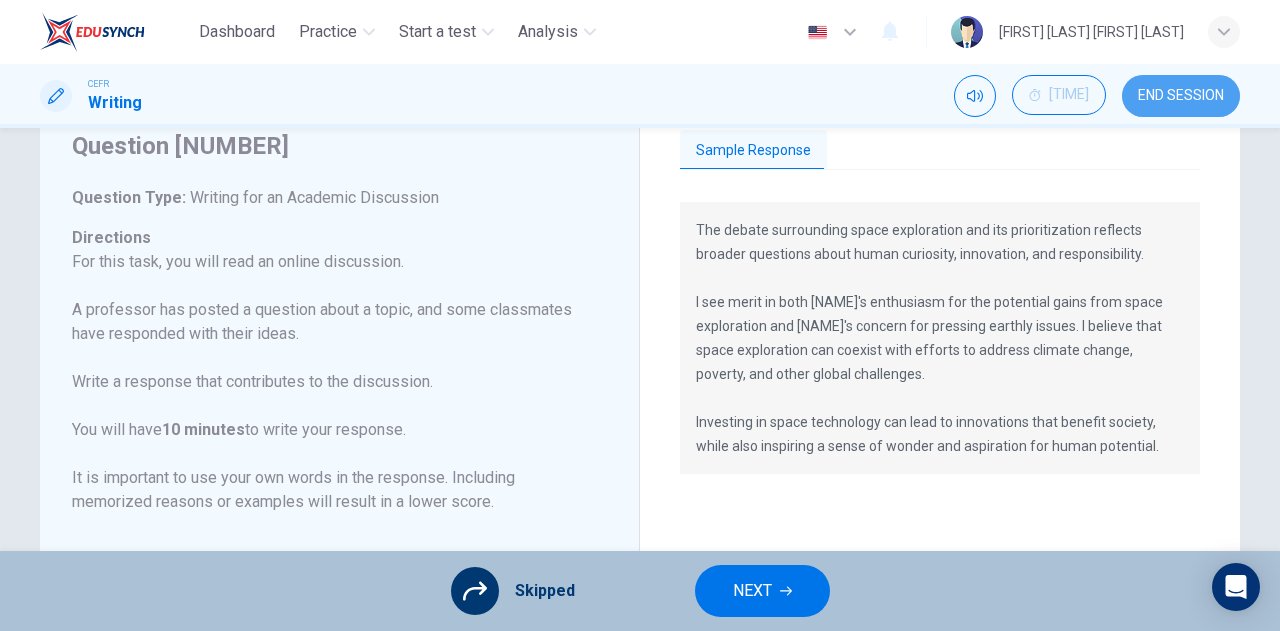 click on "END SESSION" at bounding box center [1181, 96] 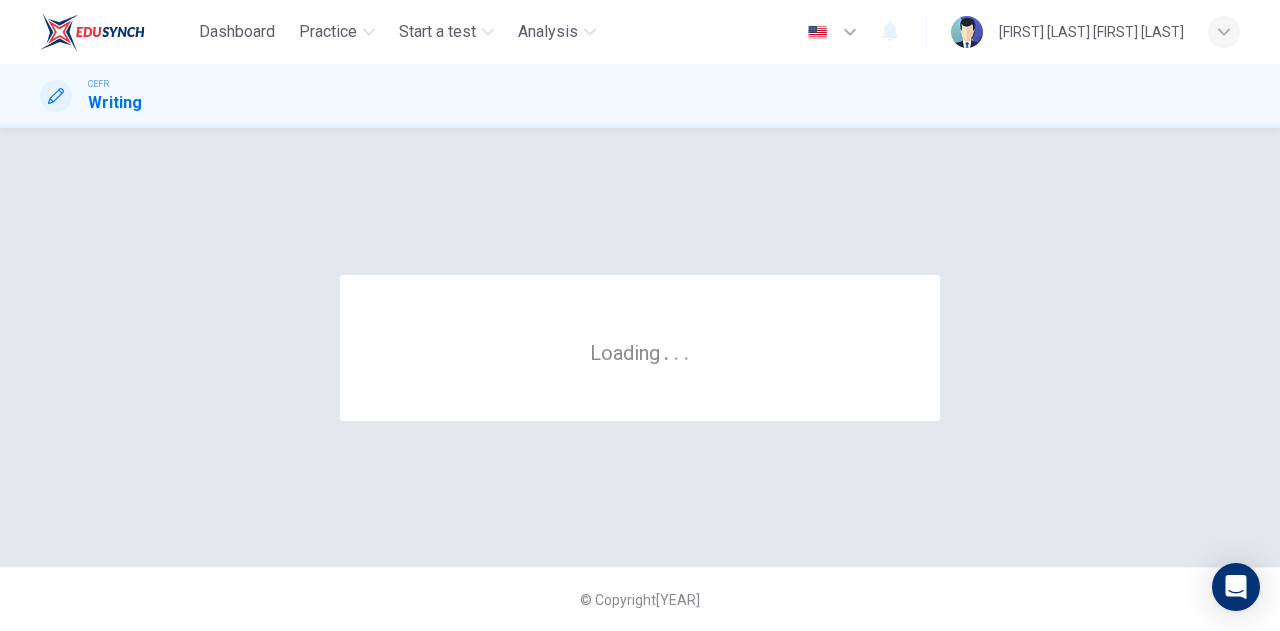 scroll, scrollTop: 0, scrollLeft: 0, axis: both 